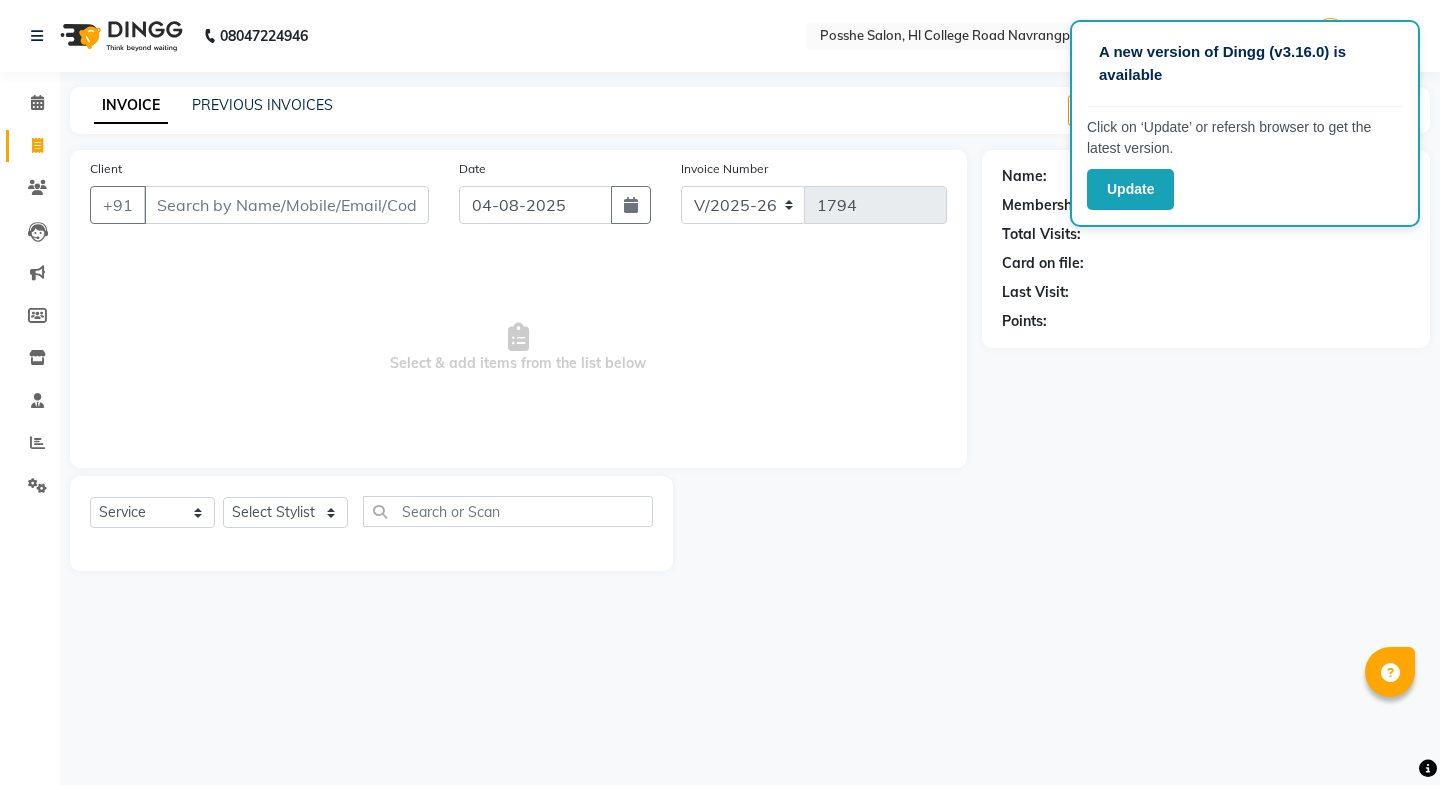 select on "6052" 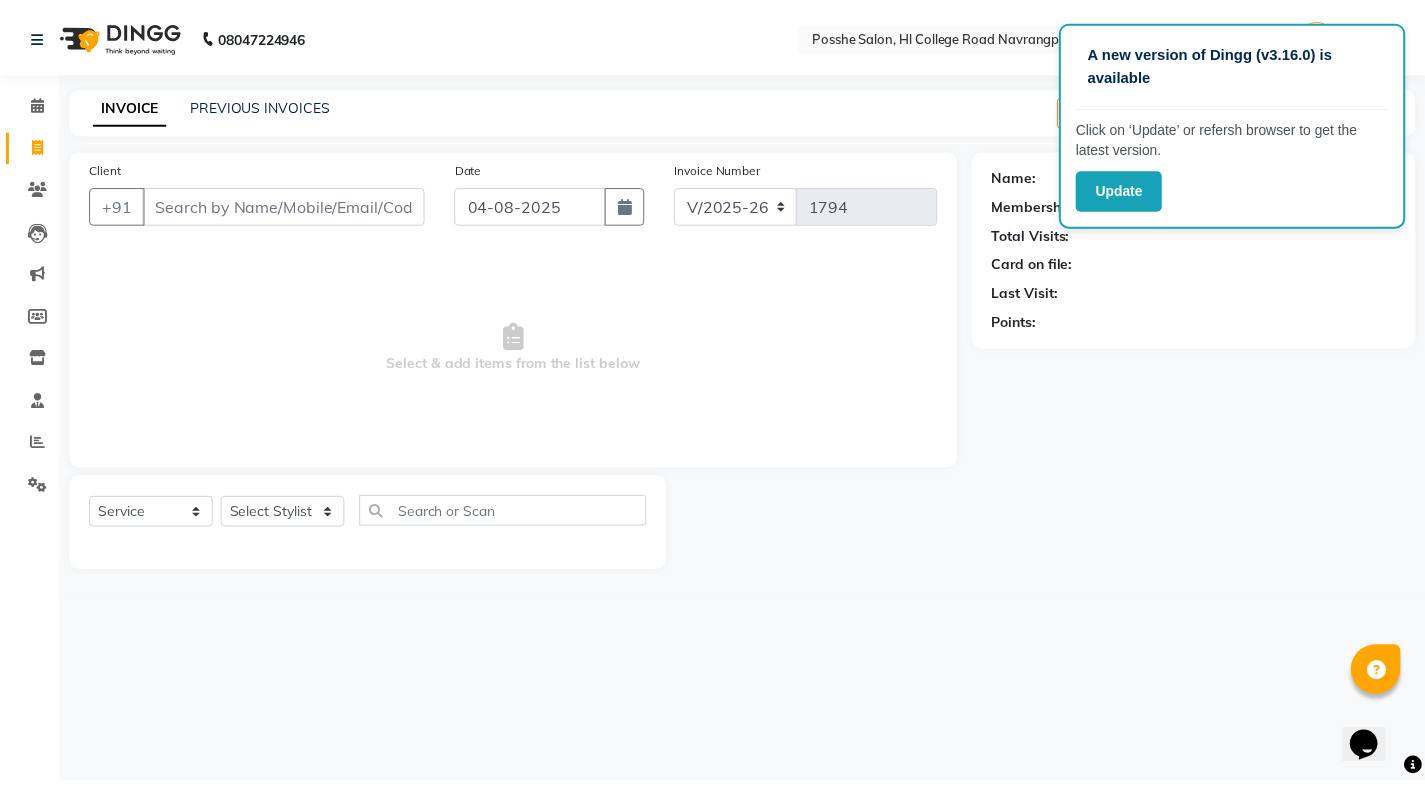 scroll, scrollTop: 0, scrollLeft: 0, axis: both 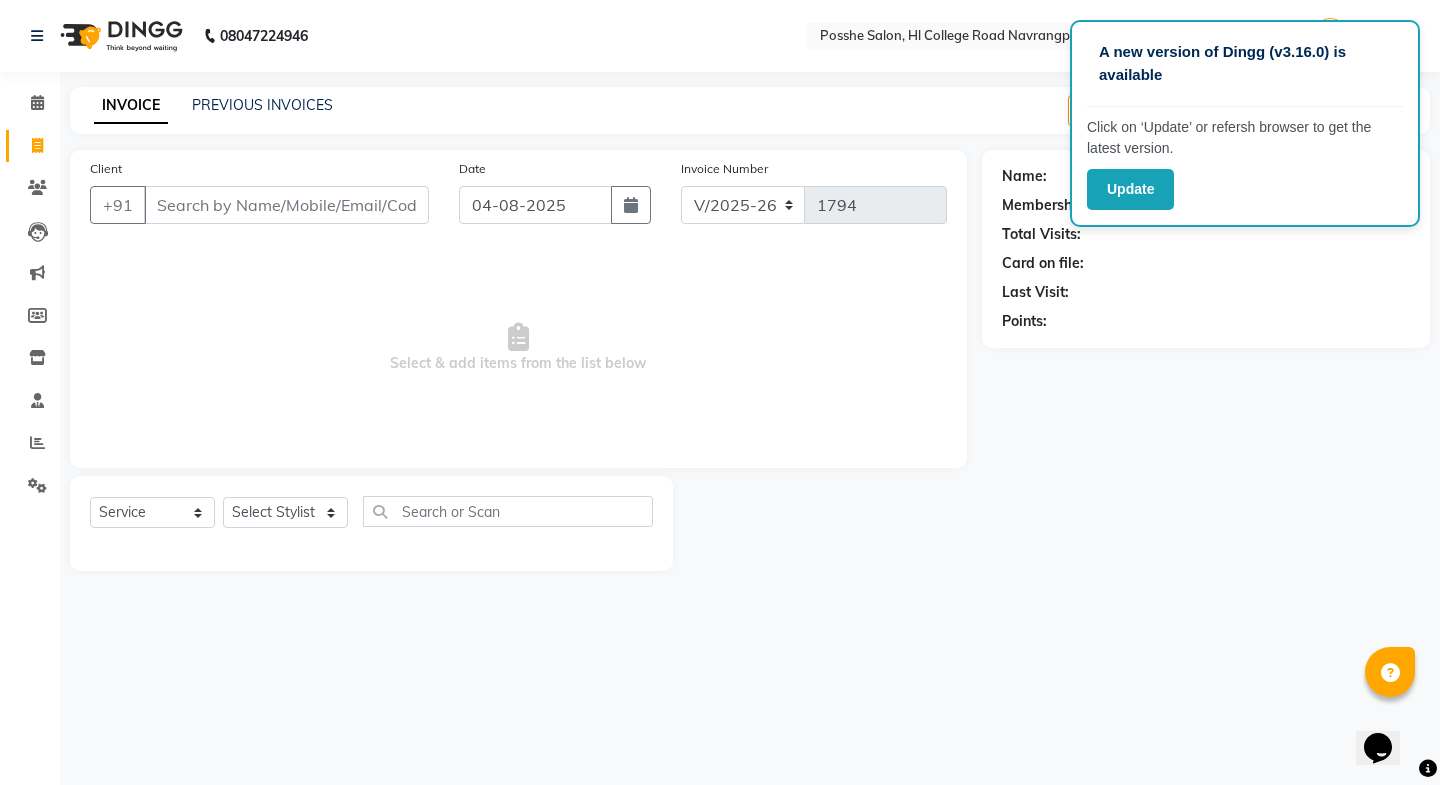 click on "Select & add items from the list below" at bounding box center [518, 348] 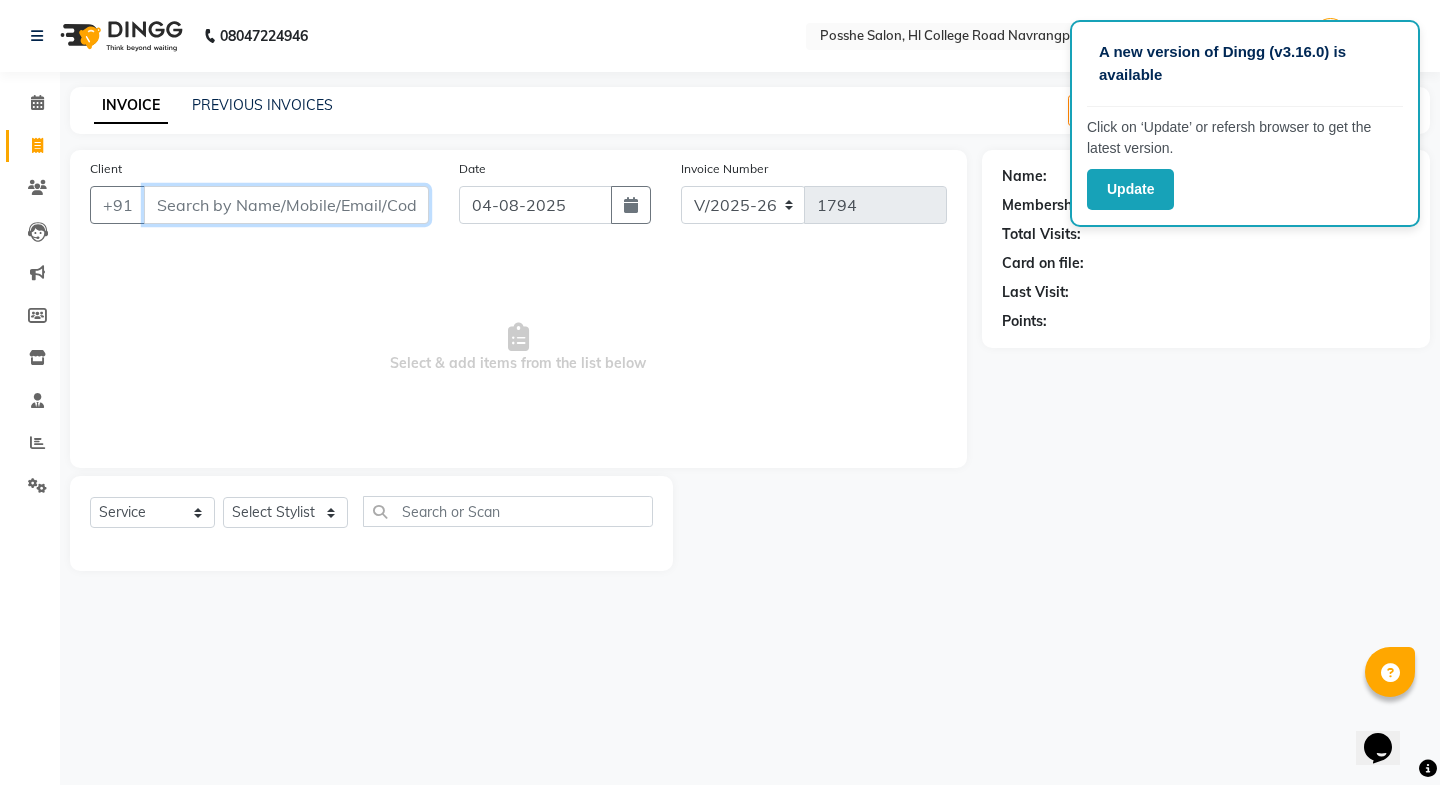 click on "Client" at bounding box center (286, 205) 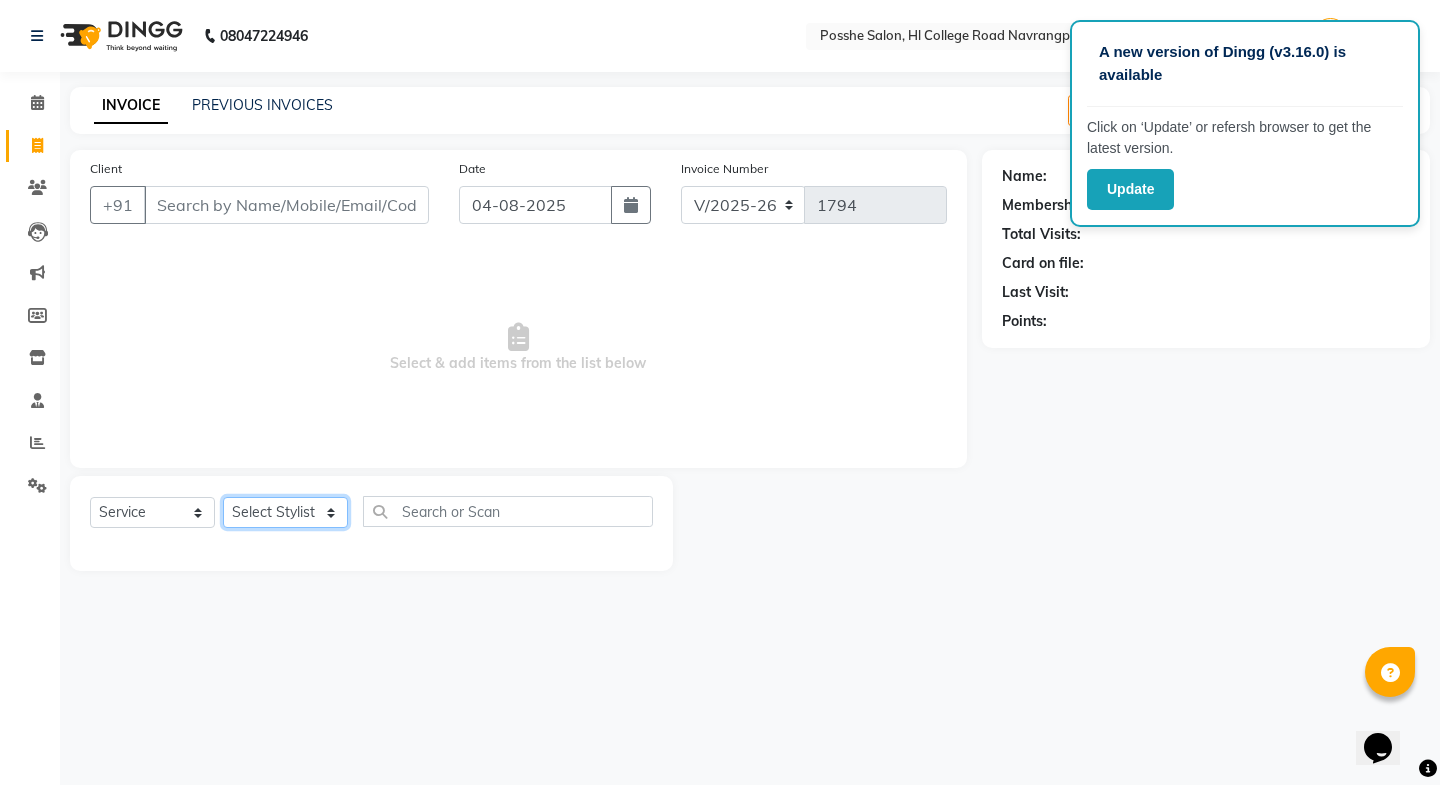 click on "Select Stylist Faheem Salmani Kajal Mali Kamal Chand Posshe for products Rajesh Sonu Verma" 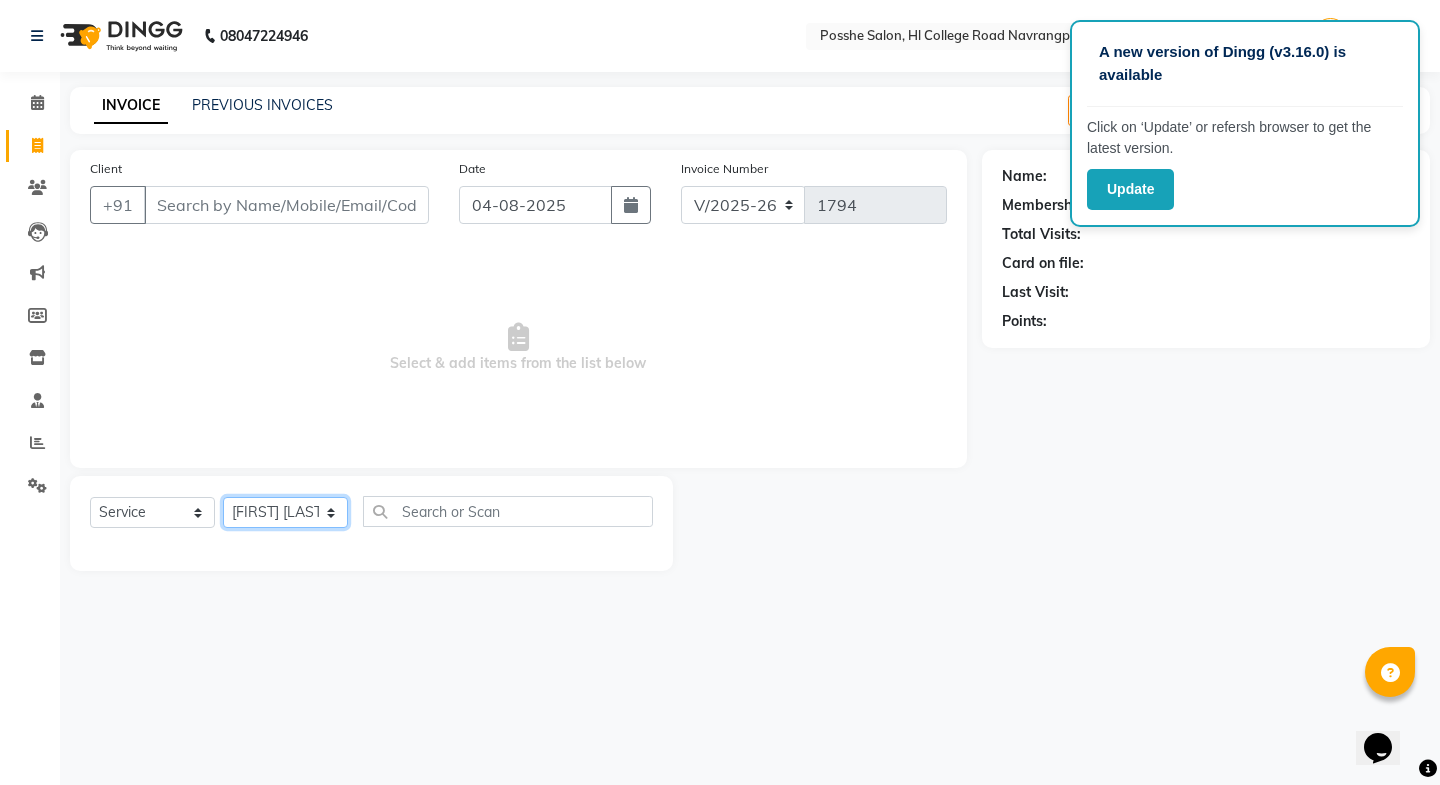 click on "Select Stylist Faheem Salmani Kajal Mali Kamal Chand Posshe for products Rajesh Sonu Verma" 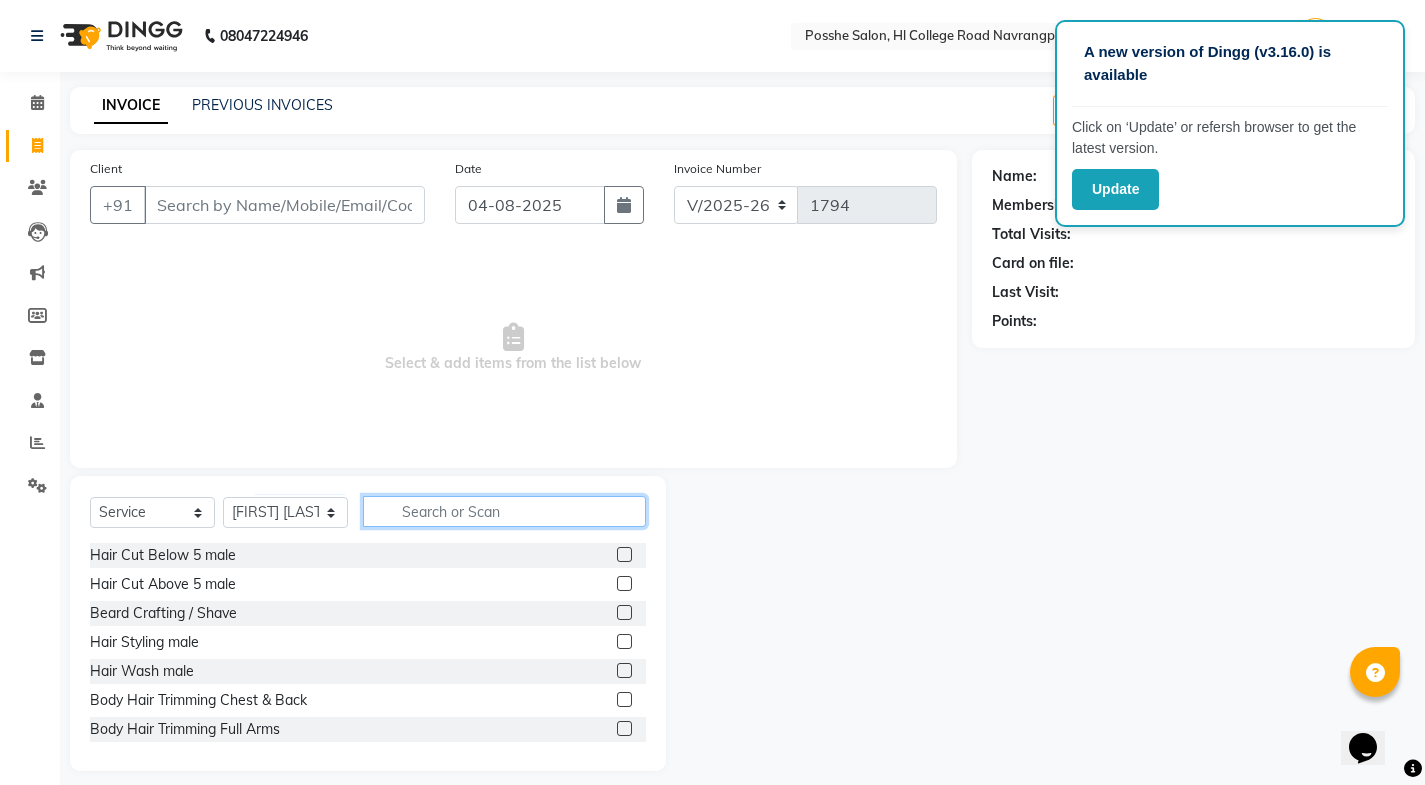 click 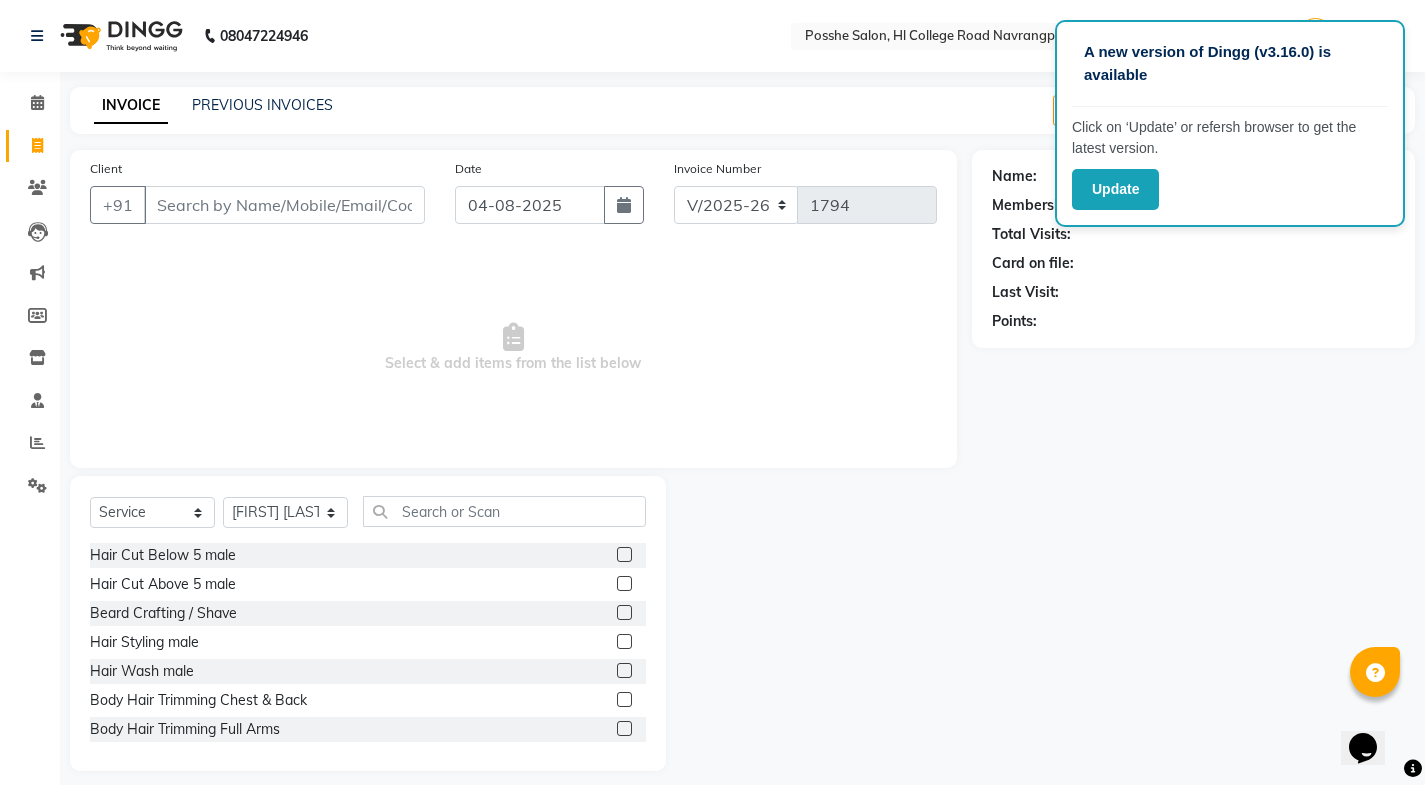 drag, startPoint x: 612, startPoint y: 553, endPoint x: 589, endPoint y: 564, distance: 25.495098 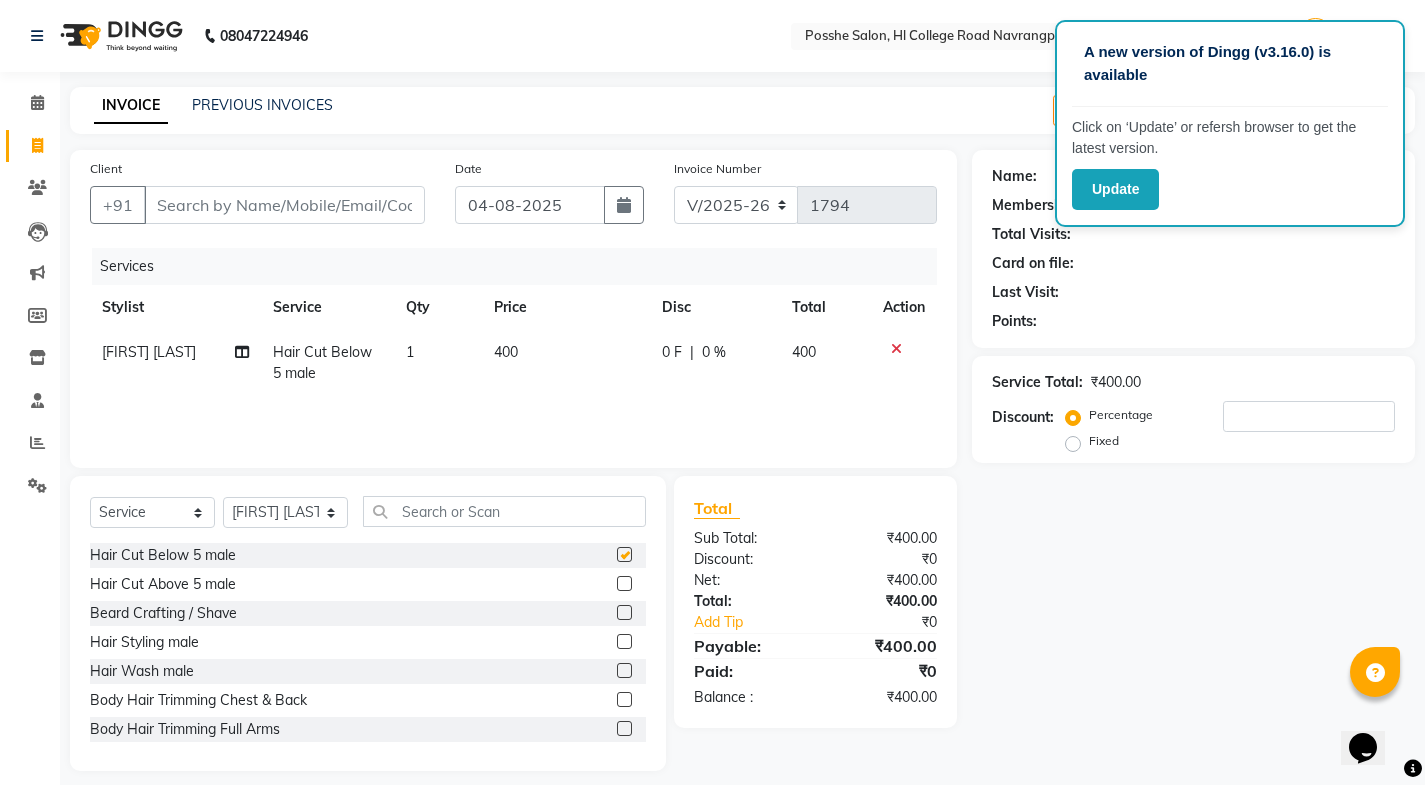 checkbox on "false" 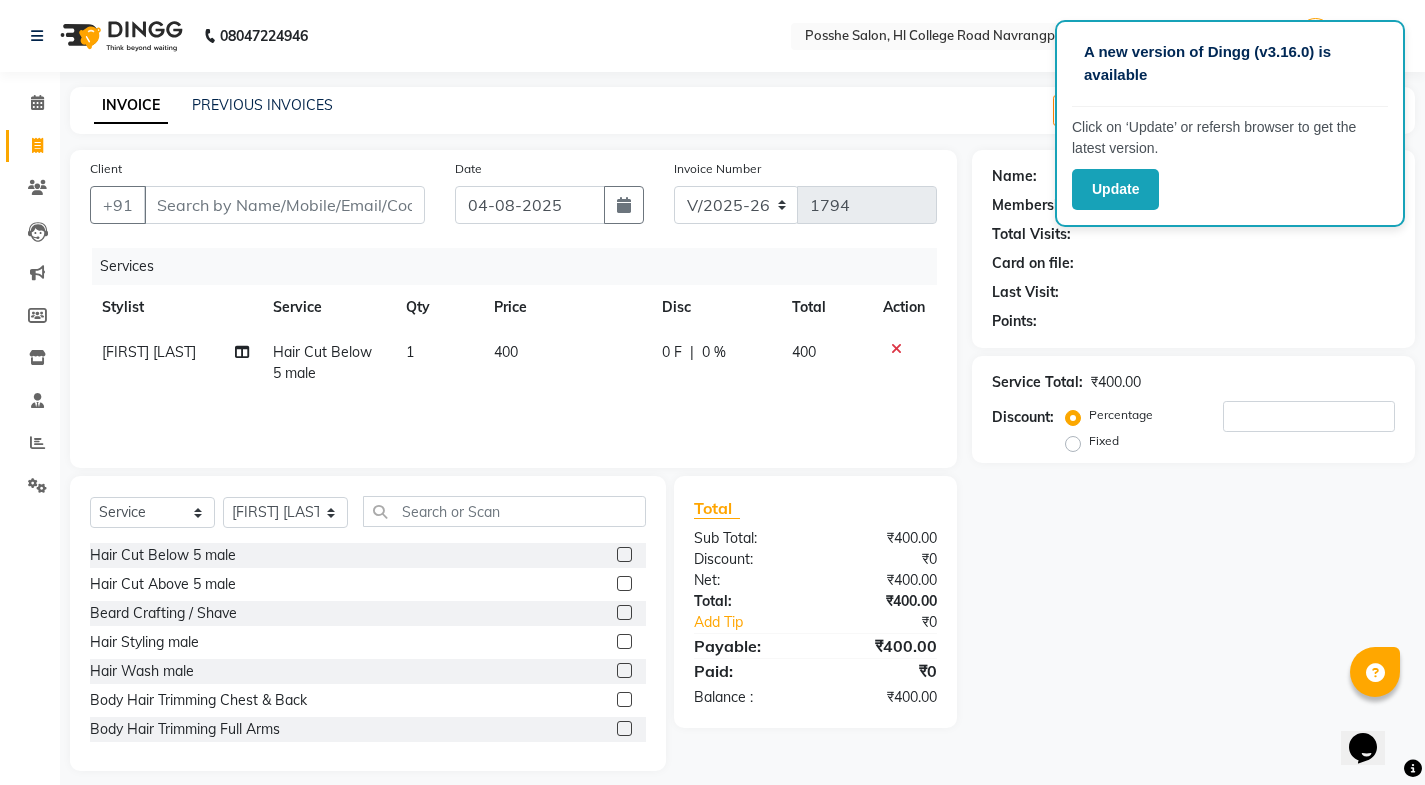 click on "1" 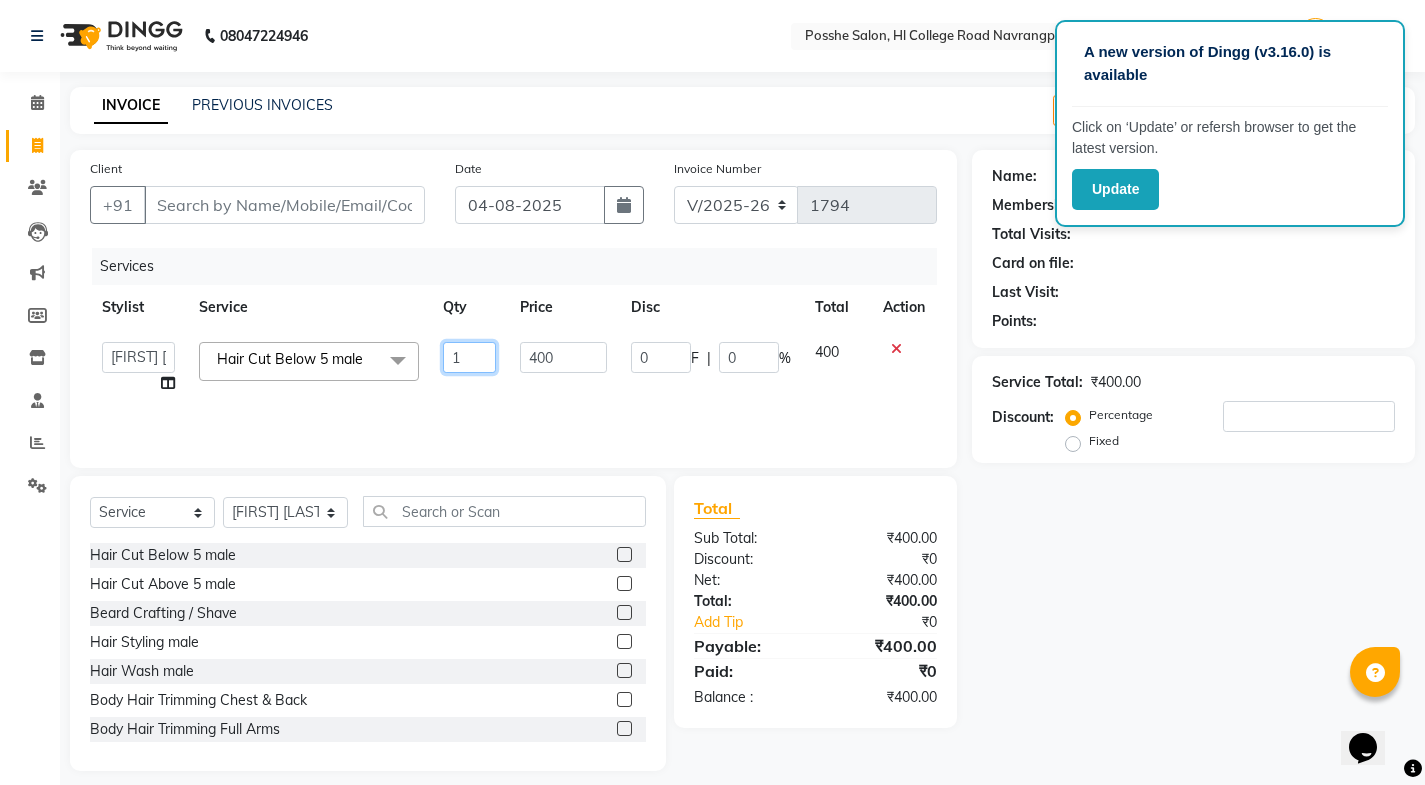 click on "1" 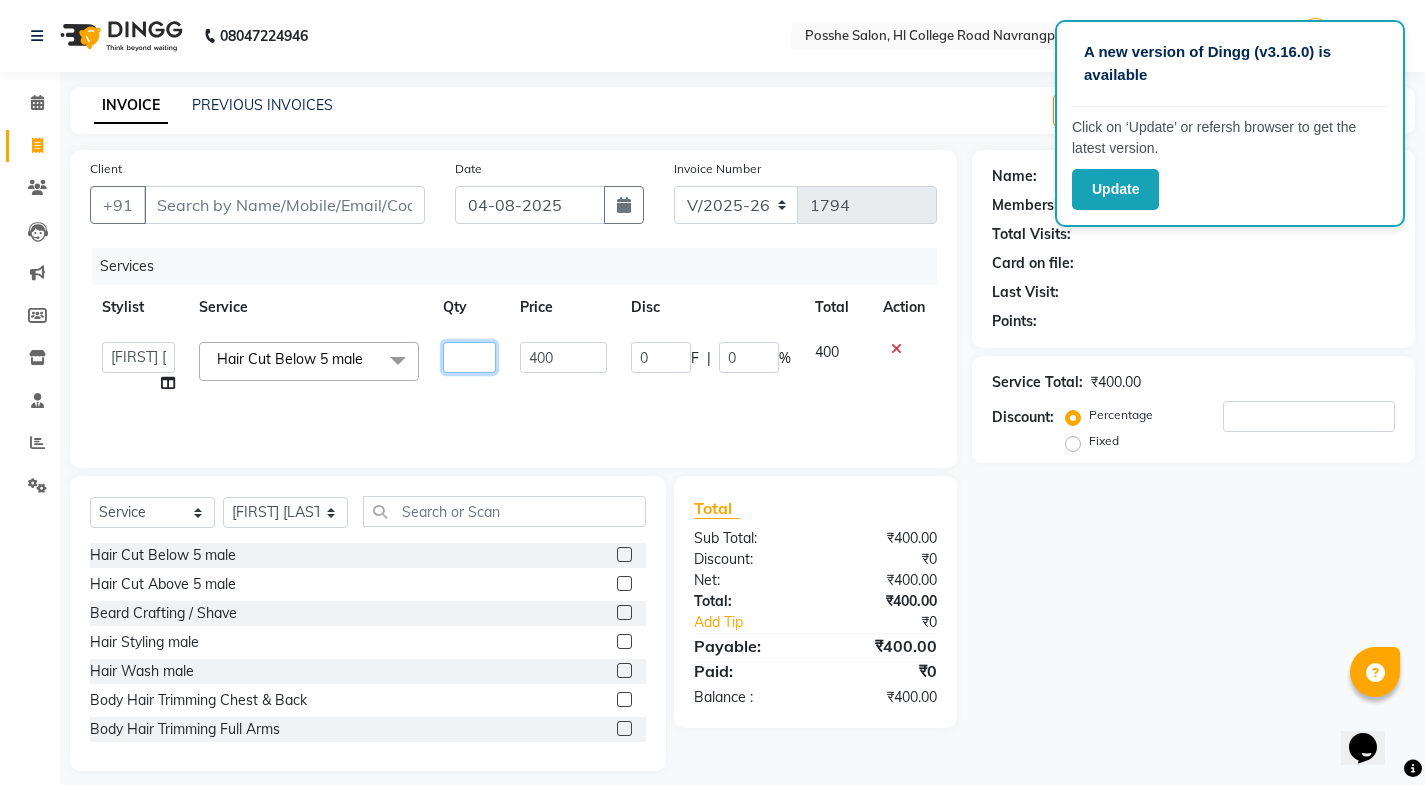 type on "2" 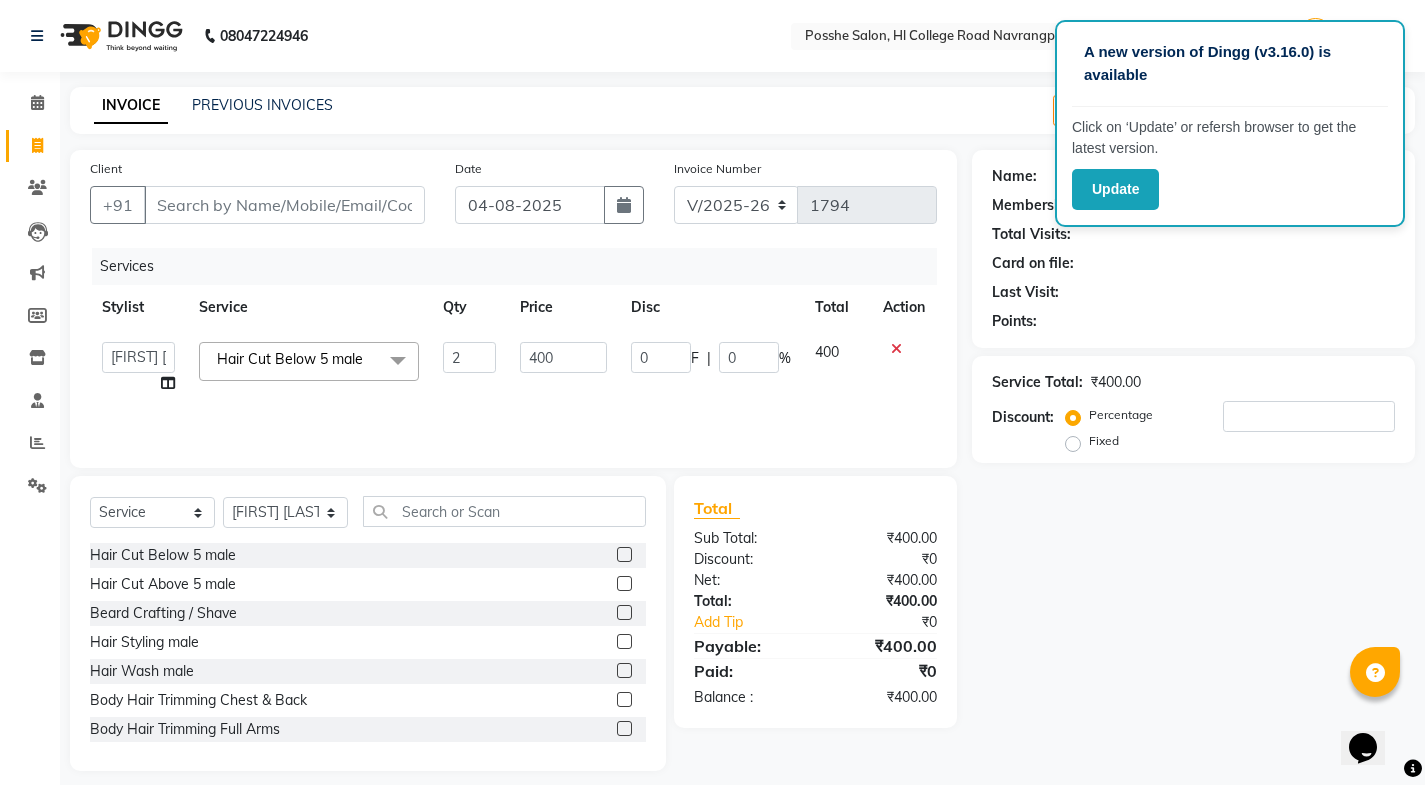 click on "Services Stylist Service Qty Price Disc Total Action [FIRST] [LAST] [FIRST] [LAST] [FIRST] [LAST] Posshe for products Rajesh [FIRST] [LAST] Hair Cut Below 5 male x Hair Cut Below 5 male Hair Cut Above 5 male Beard Crafting / Shave Hair Styling male Hair Wash male Body Hair Trimming Chest & Back Body Hair Trimming Full Arms Hair Trimming Full Legs Hair Trimming Under Arms Hair Trimming Full Body Global Colour (Ammonia Base)male Global Highlight (Ammonia Base)male Per Streak Colour (Ammonia Base)male Beard & Moustache (Ammonia Base)male Global Colour (Ammonia Free)male Global Highlight (Ammonia Free)male Per Streak Colour (Ammonia Free)male Beard & Moustache (Ammonia Free)male Dry Head Massage (Hair Wash Excluded)male Oil Head Massage (Hair Wash Excluded)male Hair Spa Nourishing male Hair Spa Purifying male Hair Spa Scalp Care & D-Tox male Hair Spa Plex Treatment male Hair Spa Purifying & Detox Female Hair Spa Plex Treatment Female Hair Spa deep damage repair Treatment Female Keratin / Botox male" 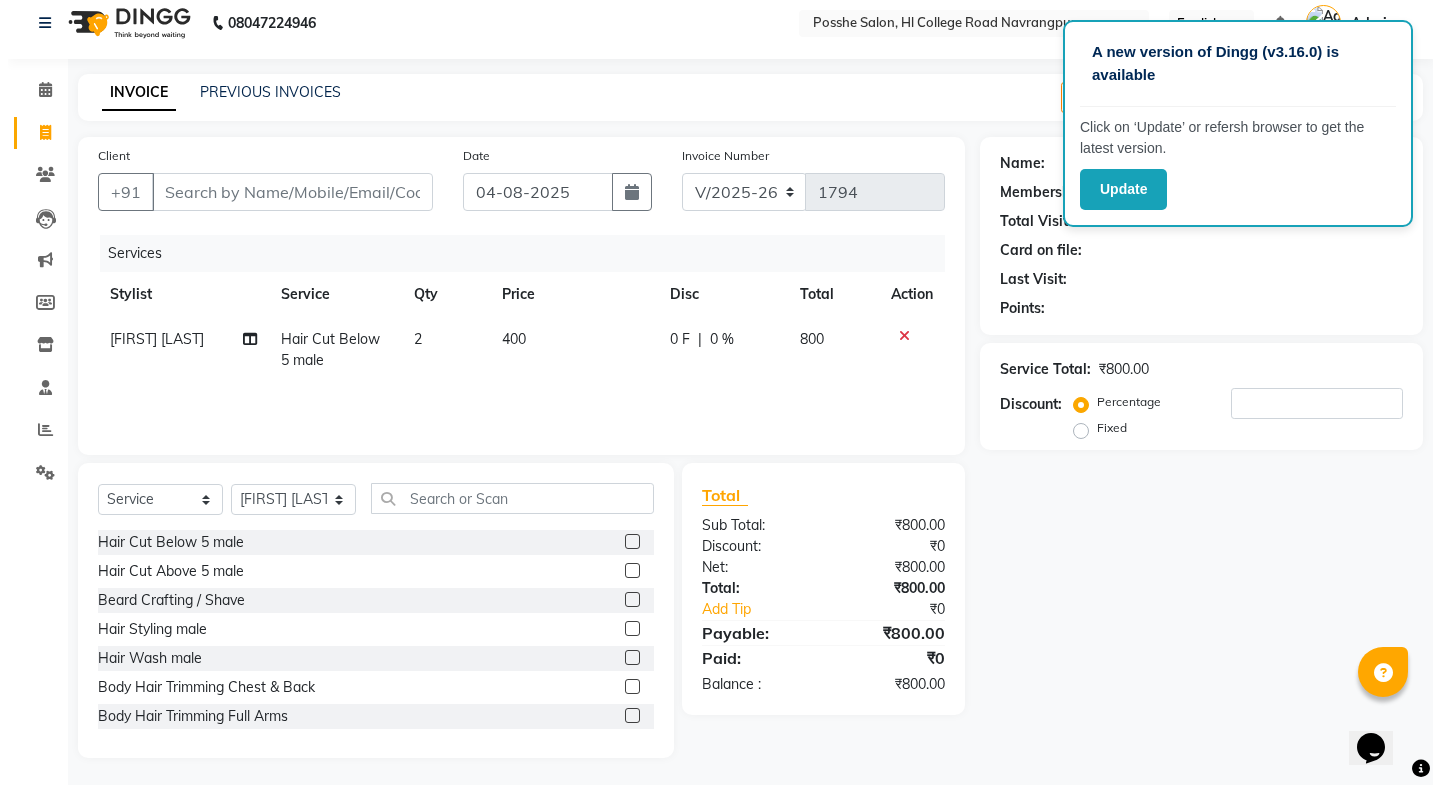 scroll, scrollTop: 16, scrollLeft: 0, axis: vertical 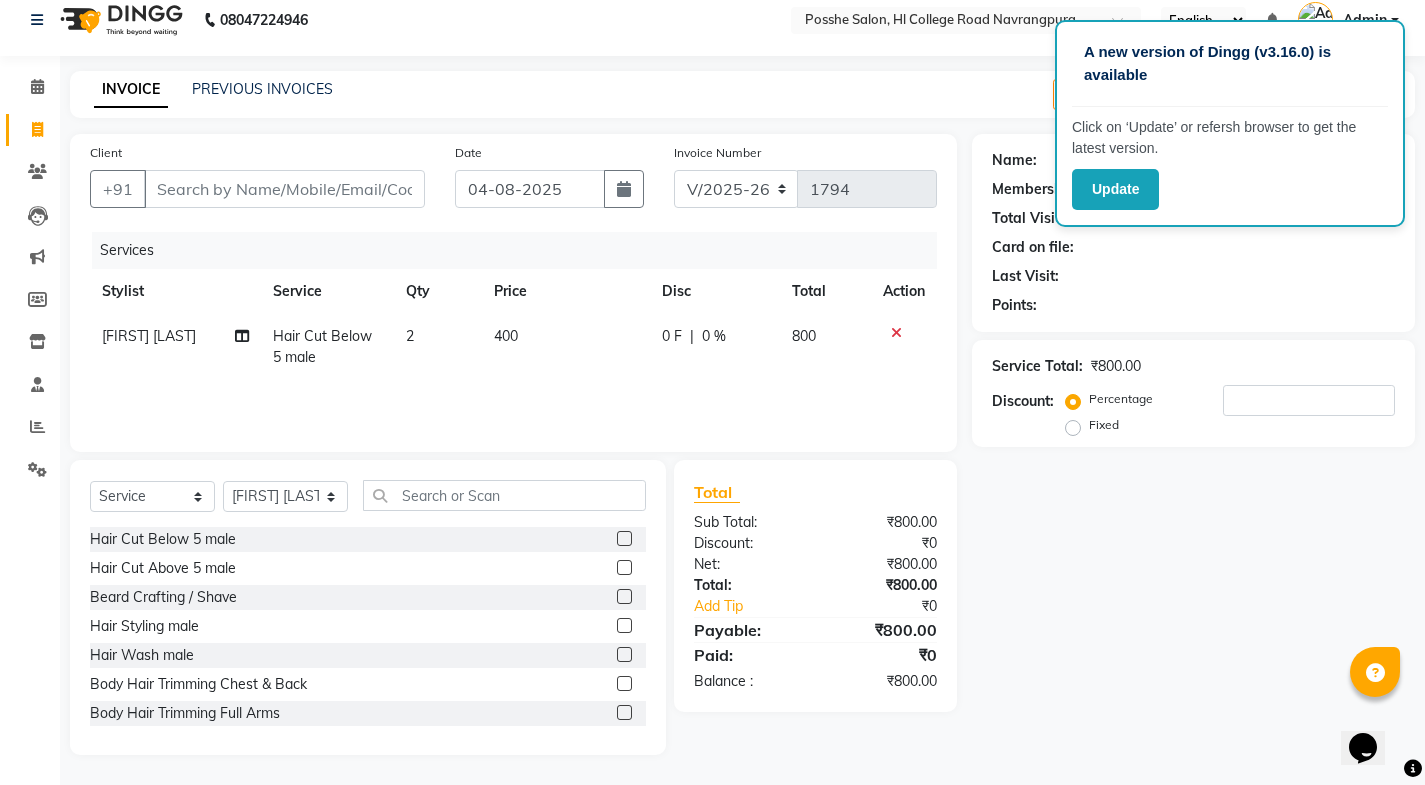 click on "Name: Membership: Total Visits: Card on file: Last Visit:  Points:  Service Total:  ₹800.00  Discount:  Percentage   Fixed" 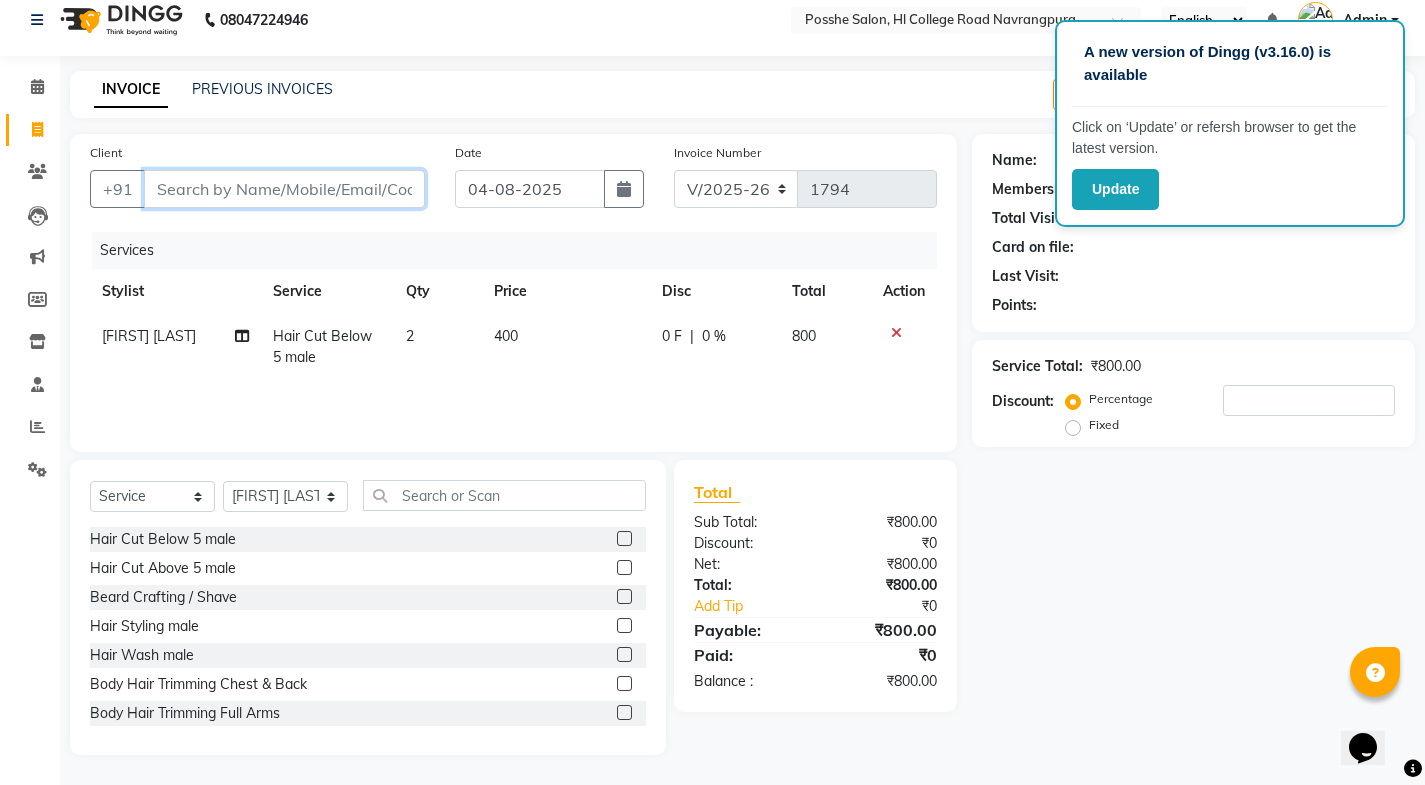 click on "Client" at bounding box center [284, 189] 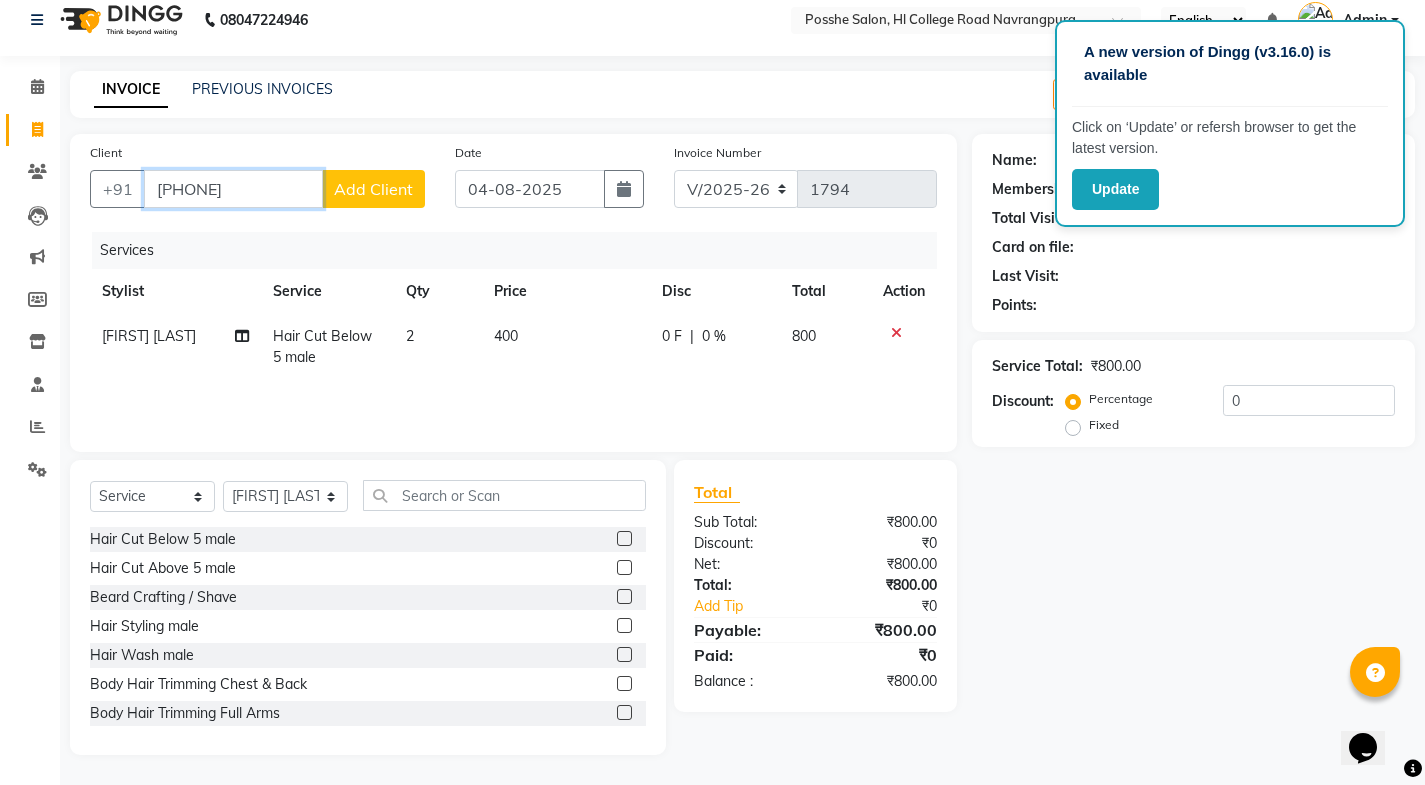 type on "[PHONE]" 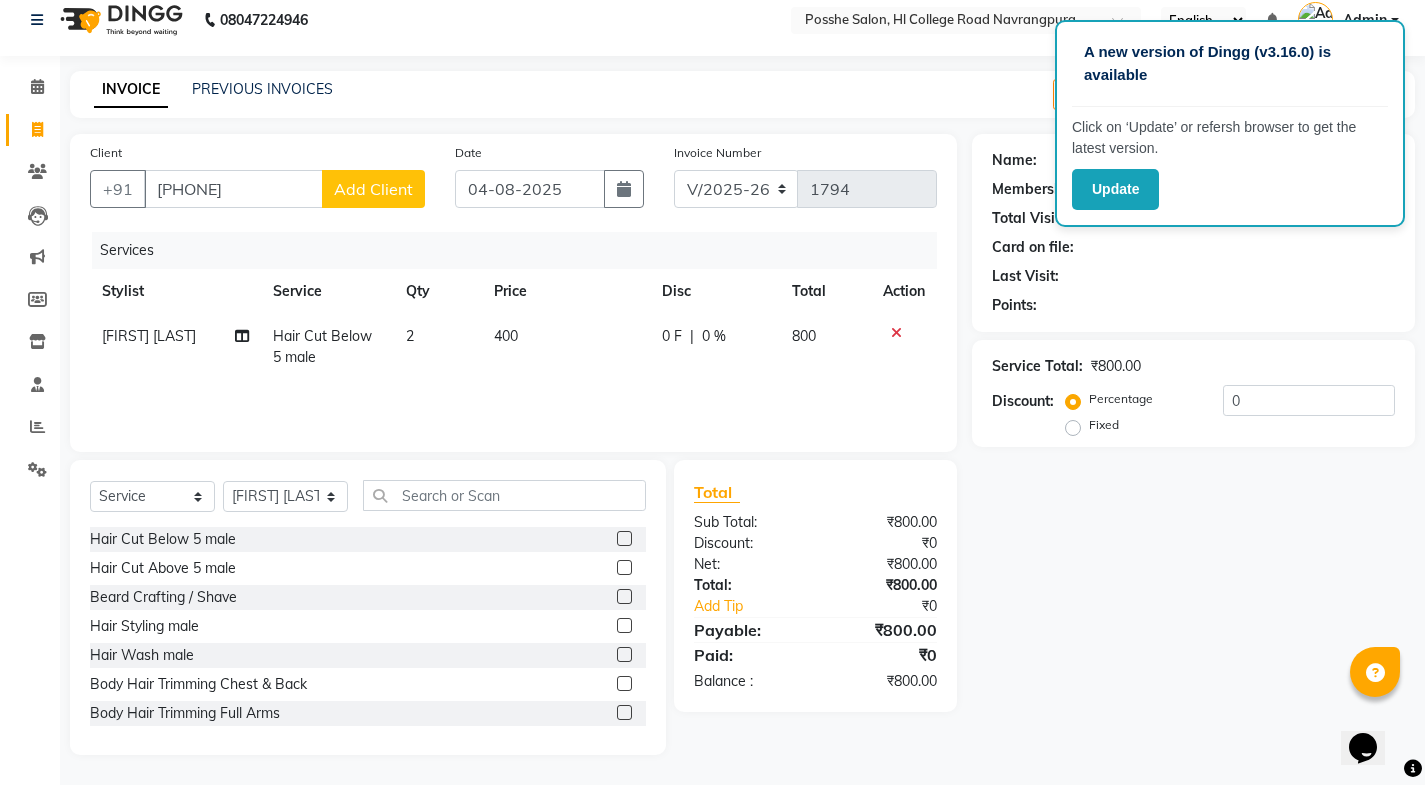 click on "Add Client" 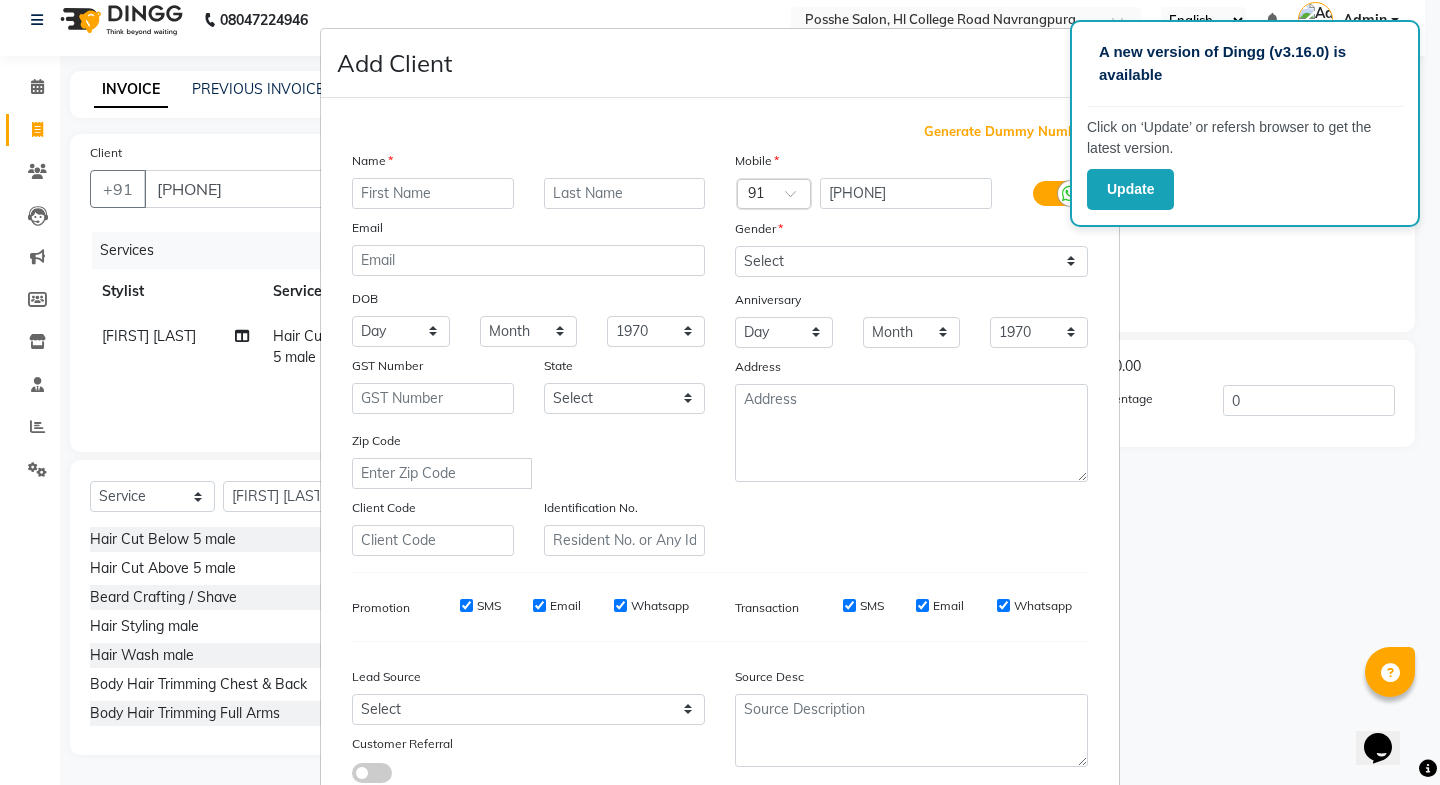 click at bounding box center (433, 193) 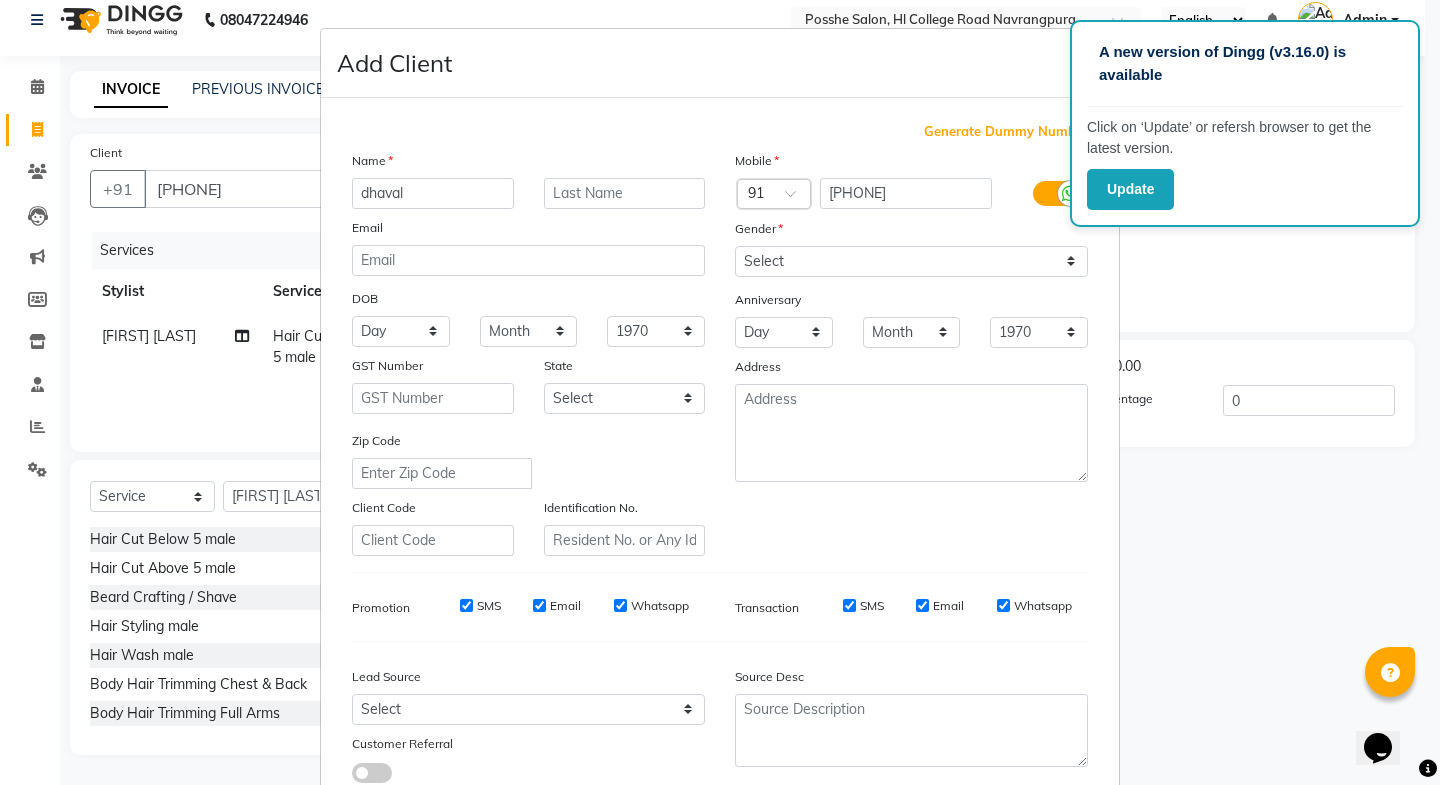 type on "dhaval" 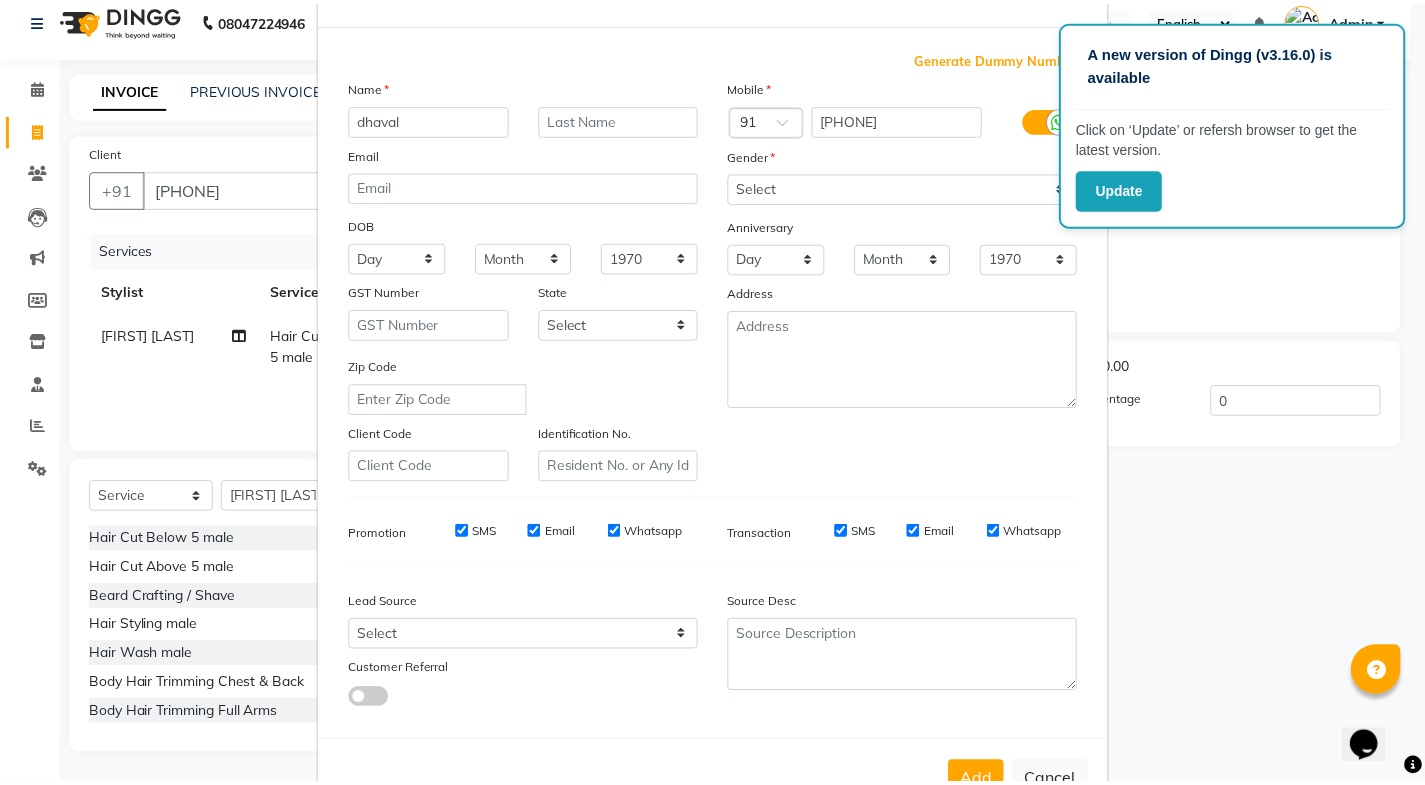 scroll, scrollTop: 138, scrollLeft: 0, axis: vertical 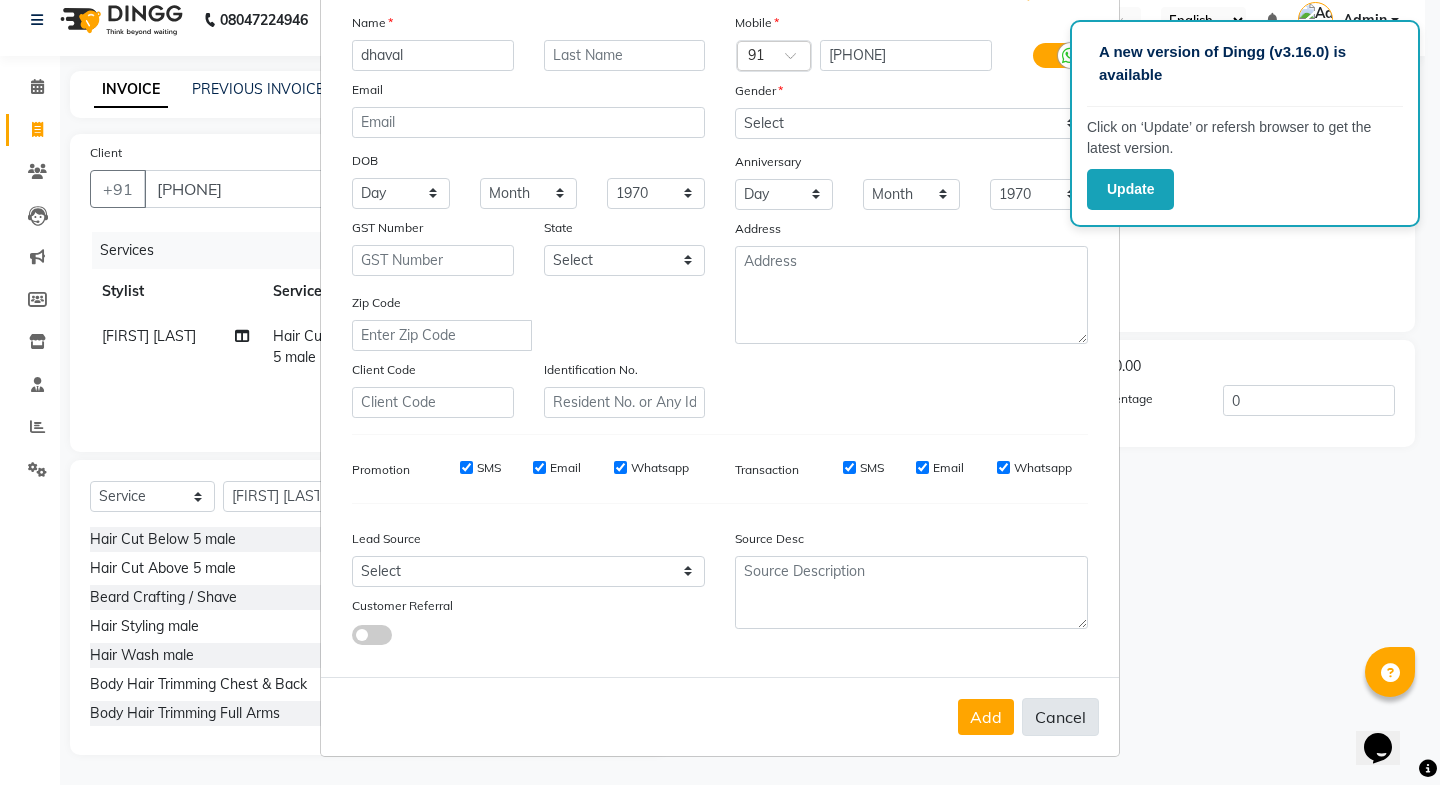 click on "Cancel" at bounding box center [1060, 717] 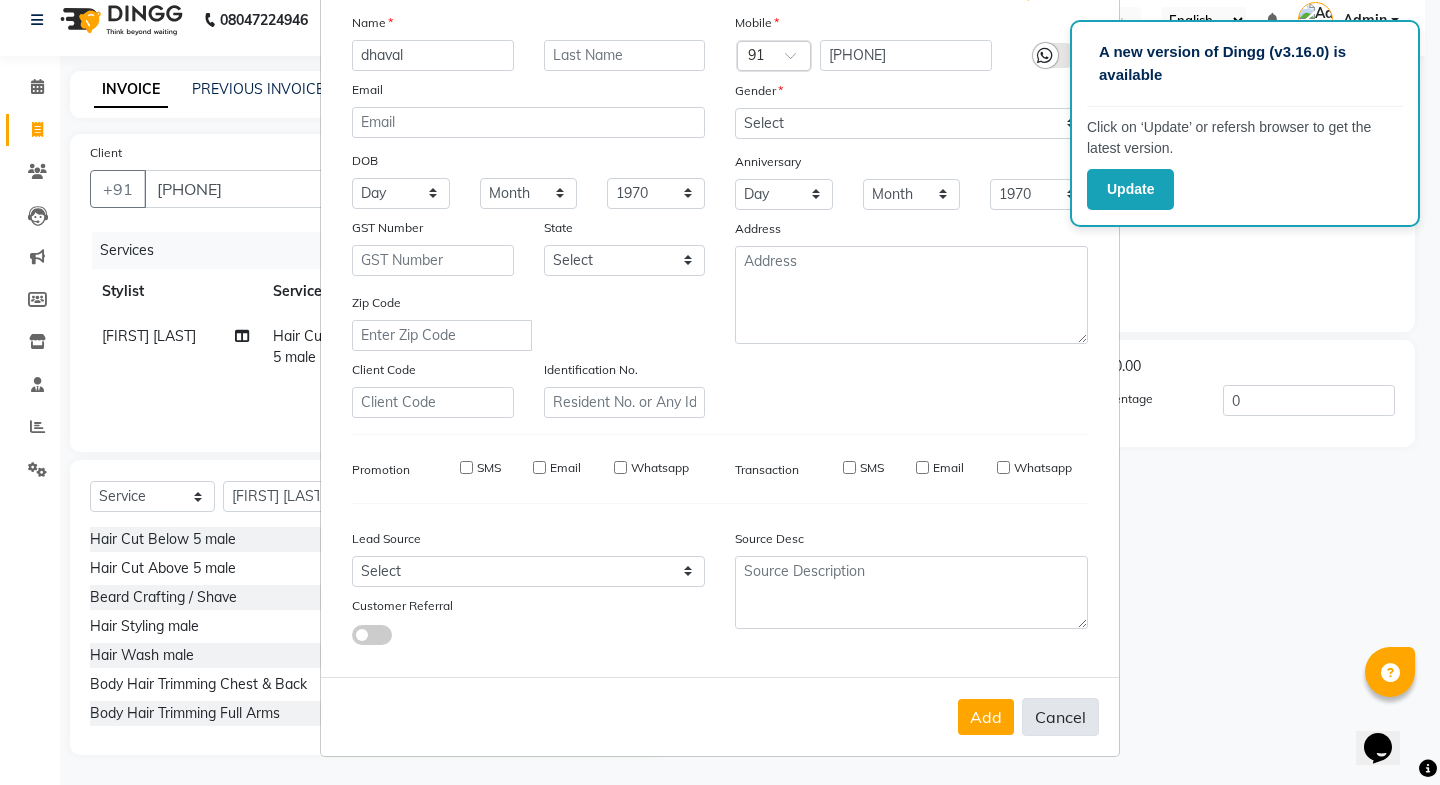 type 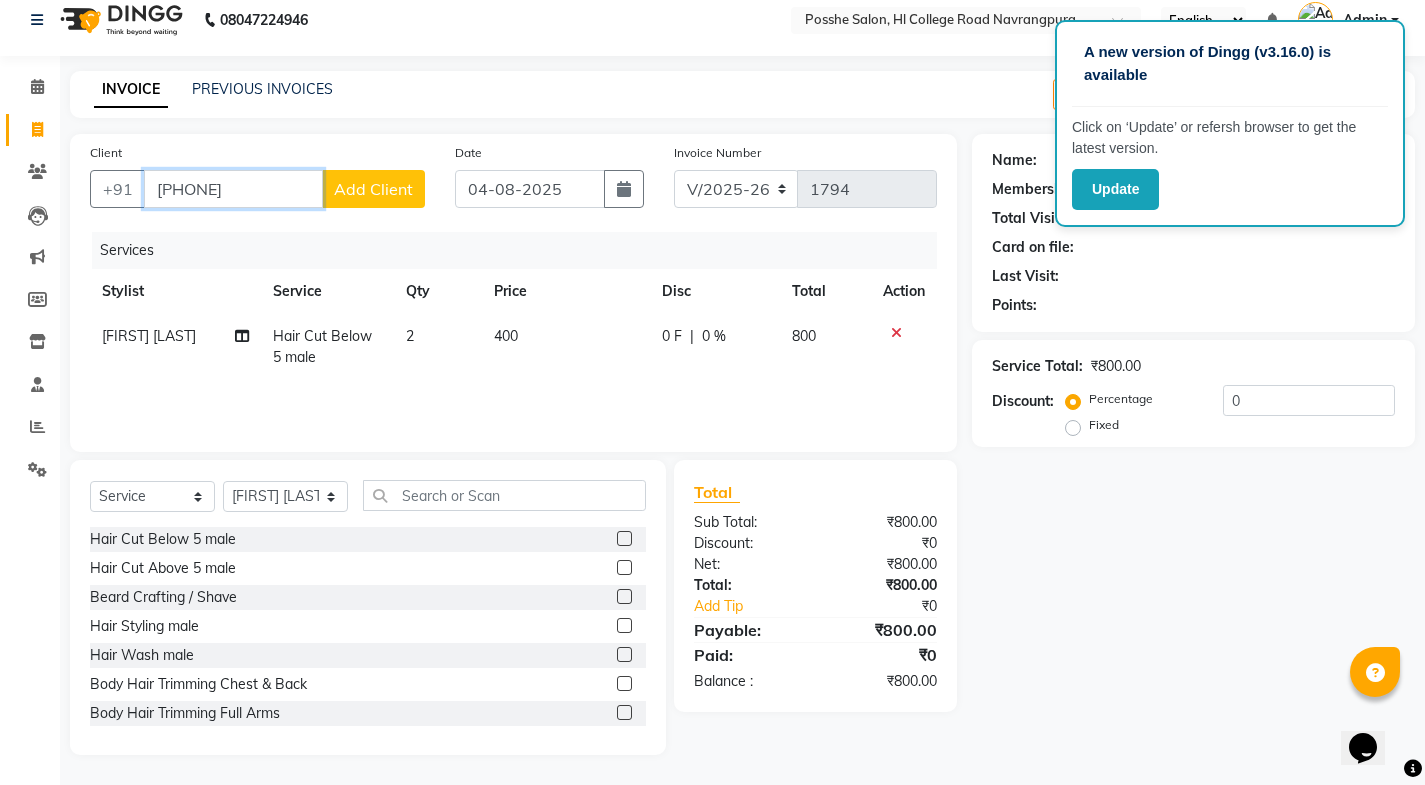 click on "[PHONE]" at bounding box center [233, 189] 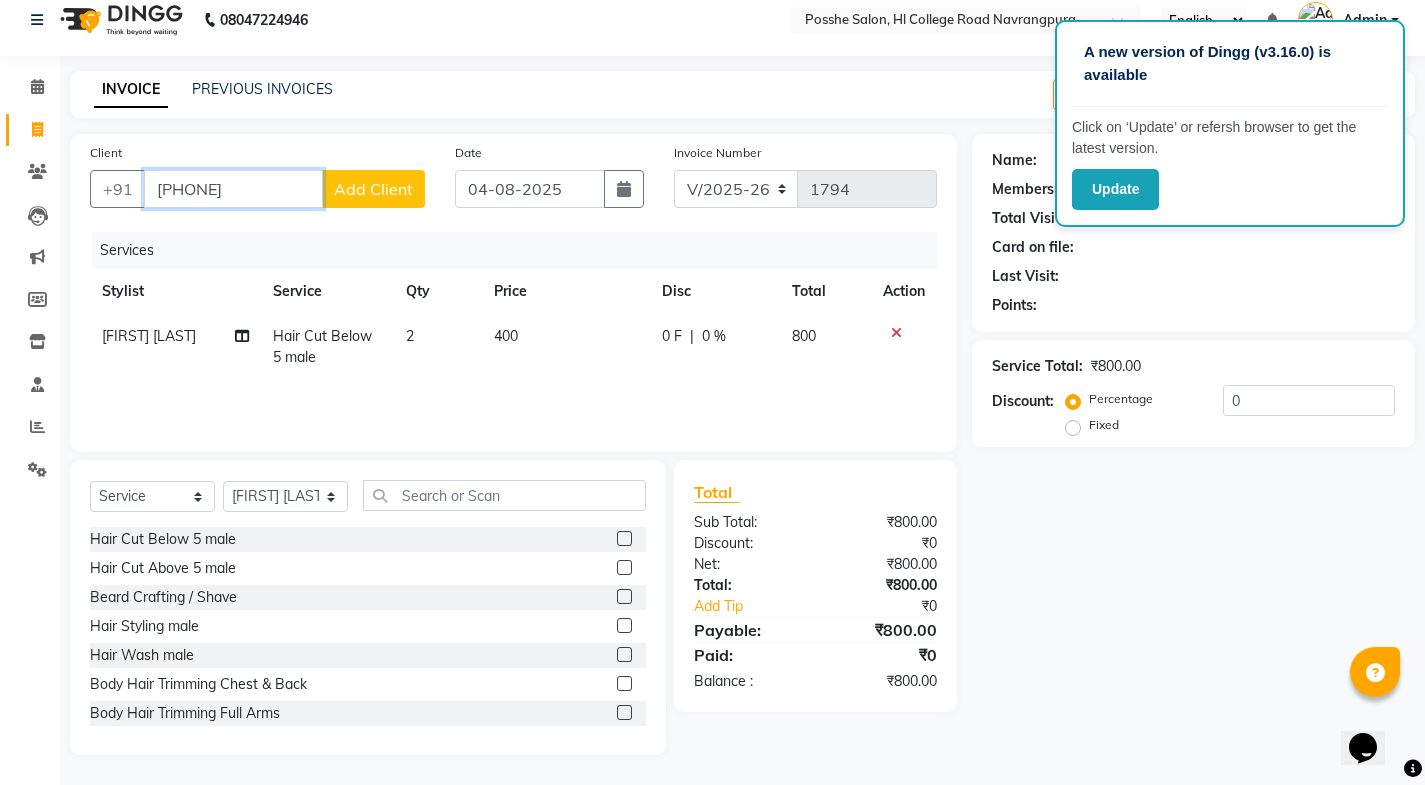 click on "[PHONE]" at bounding box center [233, 189] 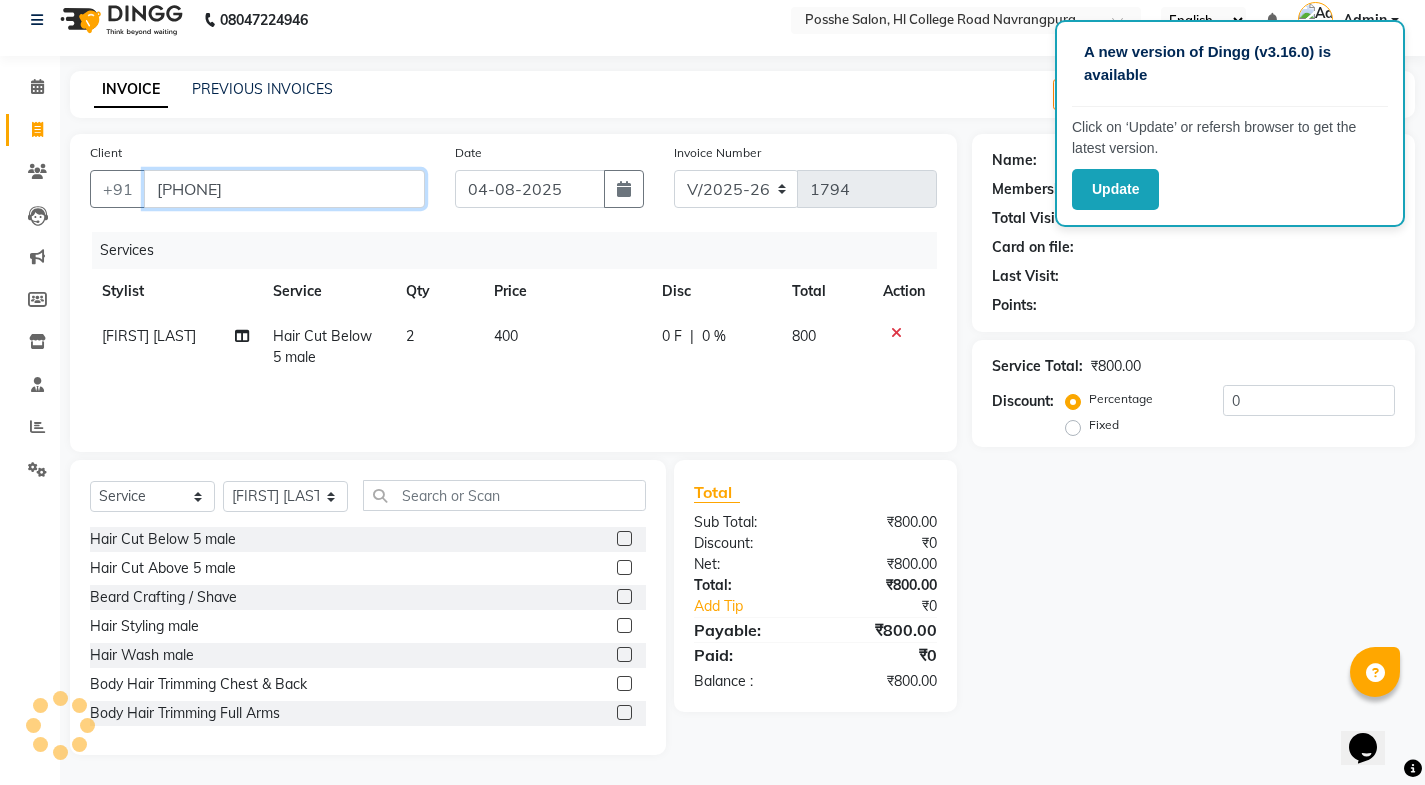 type on "[PHONE]" 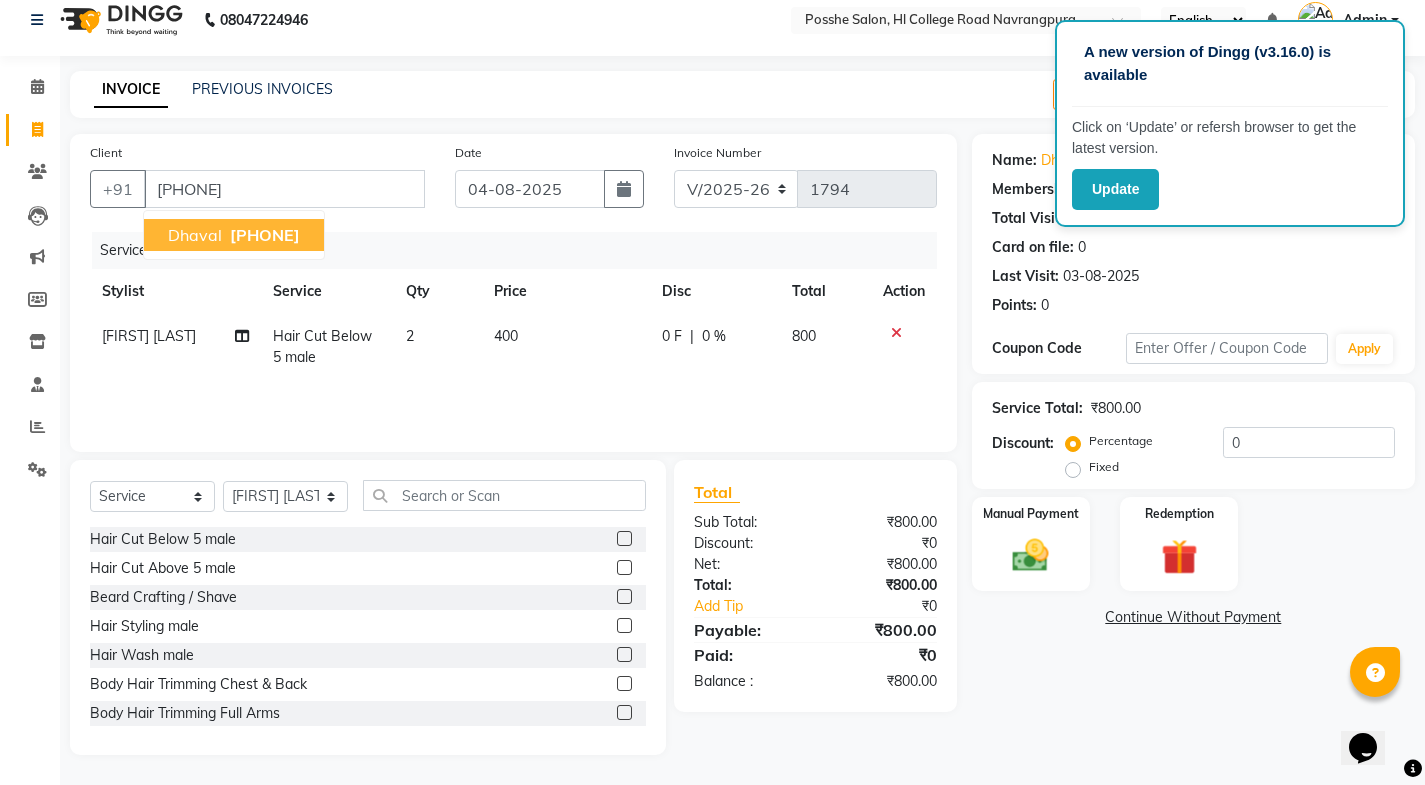 click on "[PHONE]" at bounding box center (265, 235) 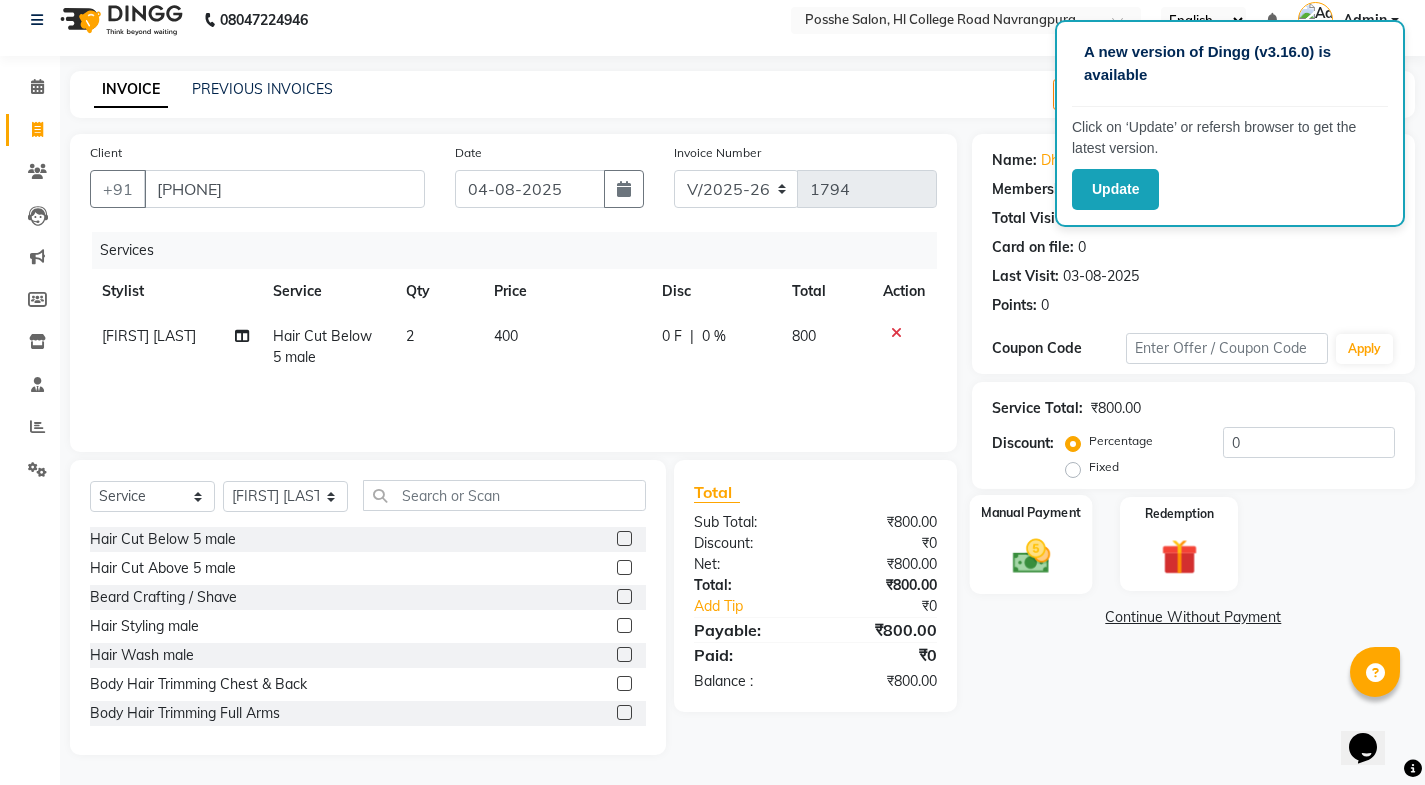 click on "Manual Payment" 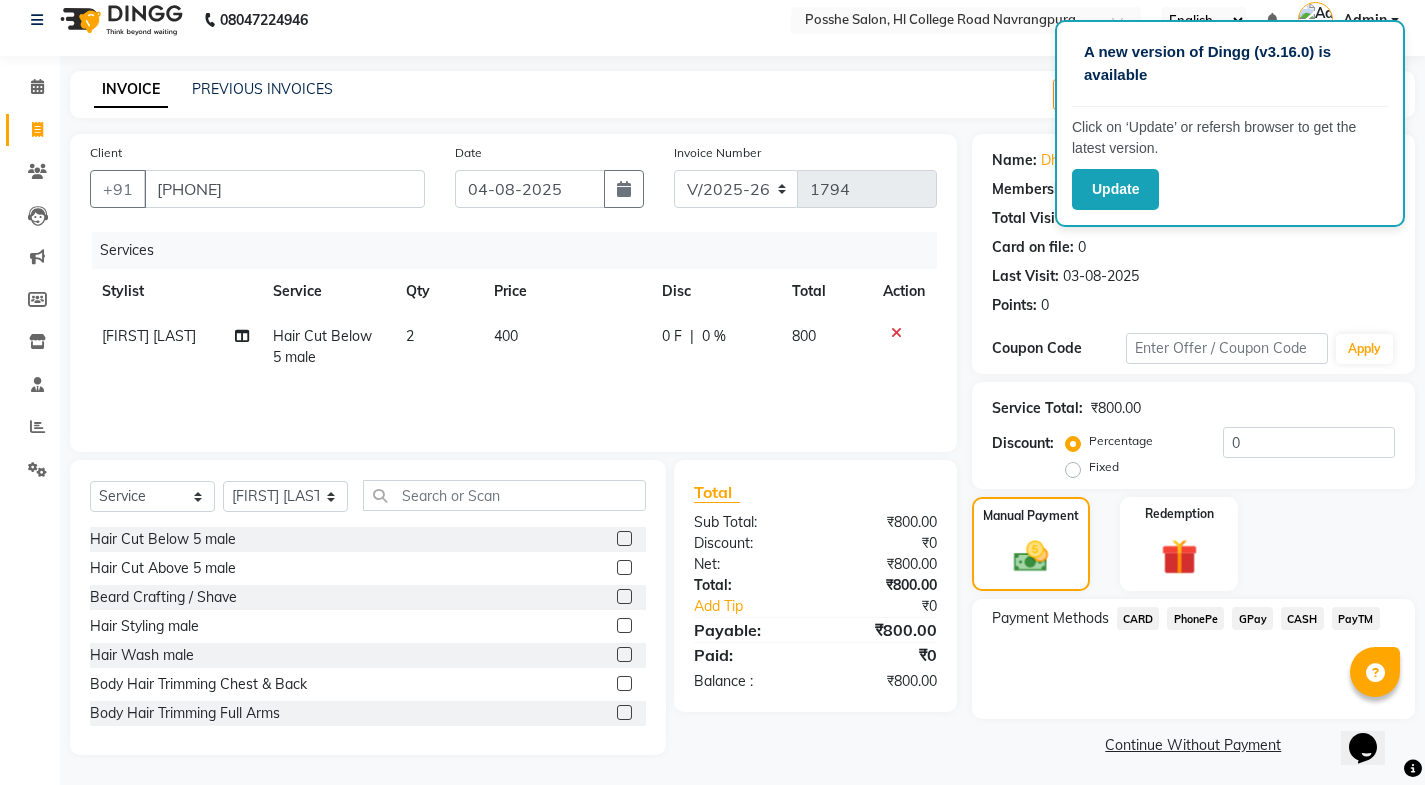 click on "CASH" 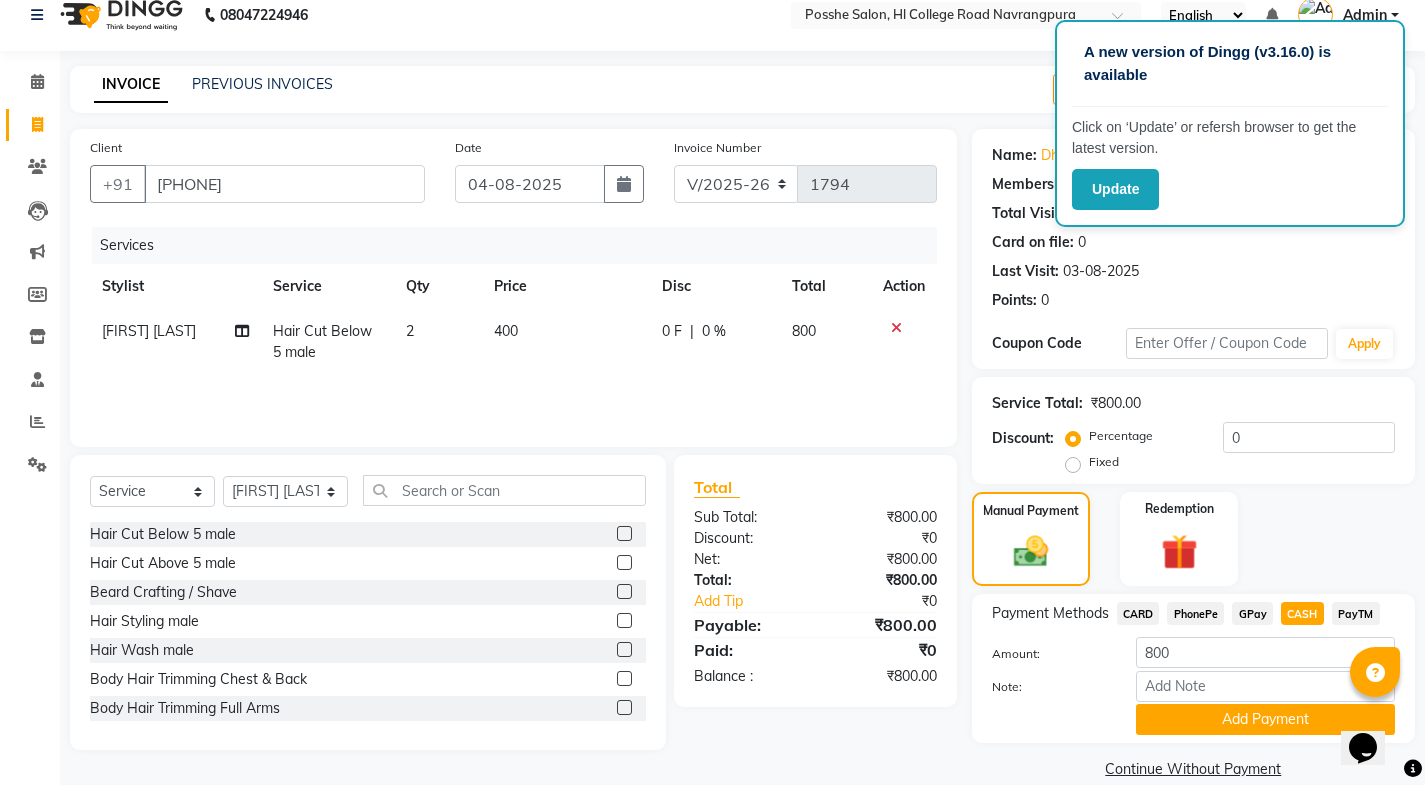 scroll, scrollTop: 50, scrollLeft: 0, axis: vertical 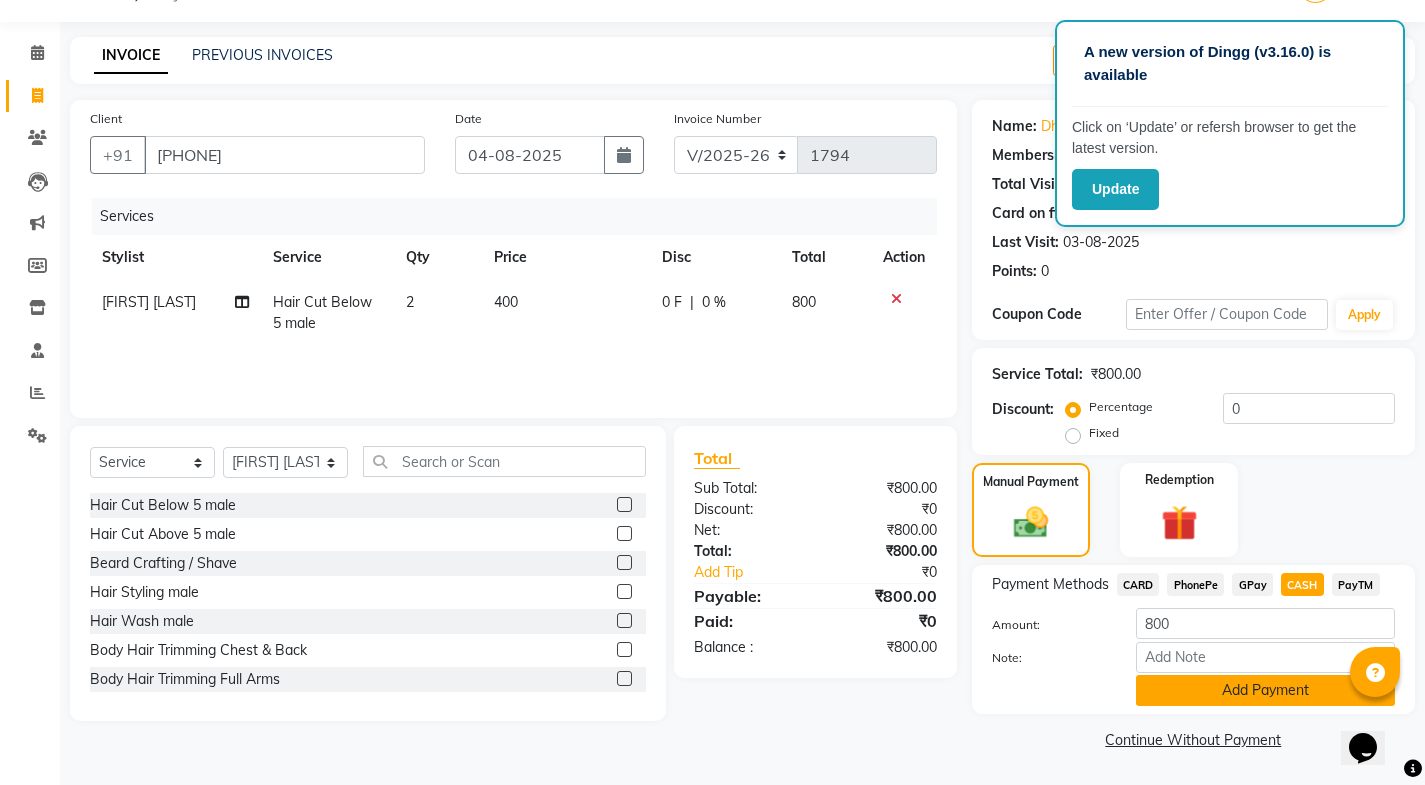 click on "Add Payment" 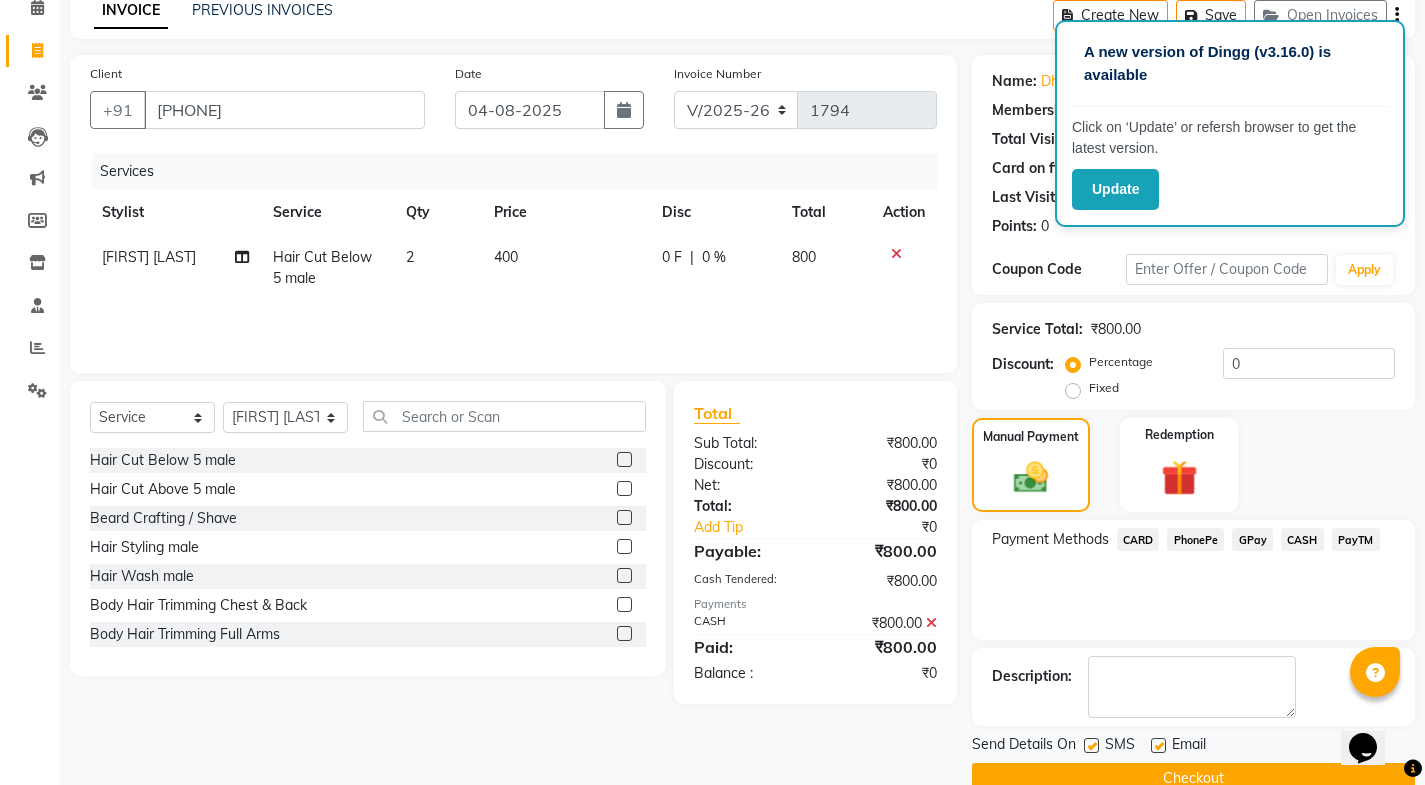 scroll, scrollTop: 134, scrollLeft: 0, axis: vertical 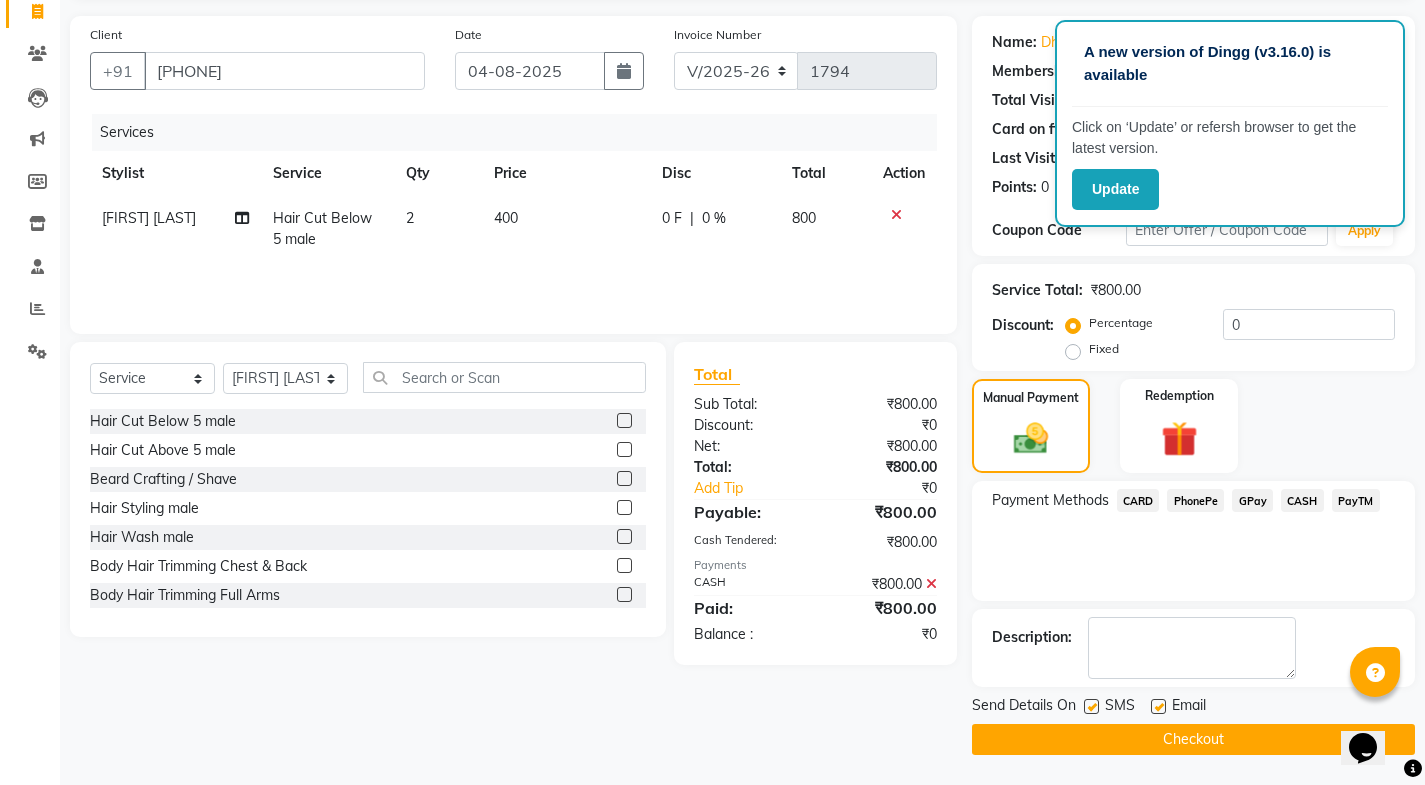drag, startPoint x: 1159, startPoint y: 711, endPoint x: 1141, endPoint y: 709, distance: 18.110771 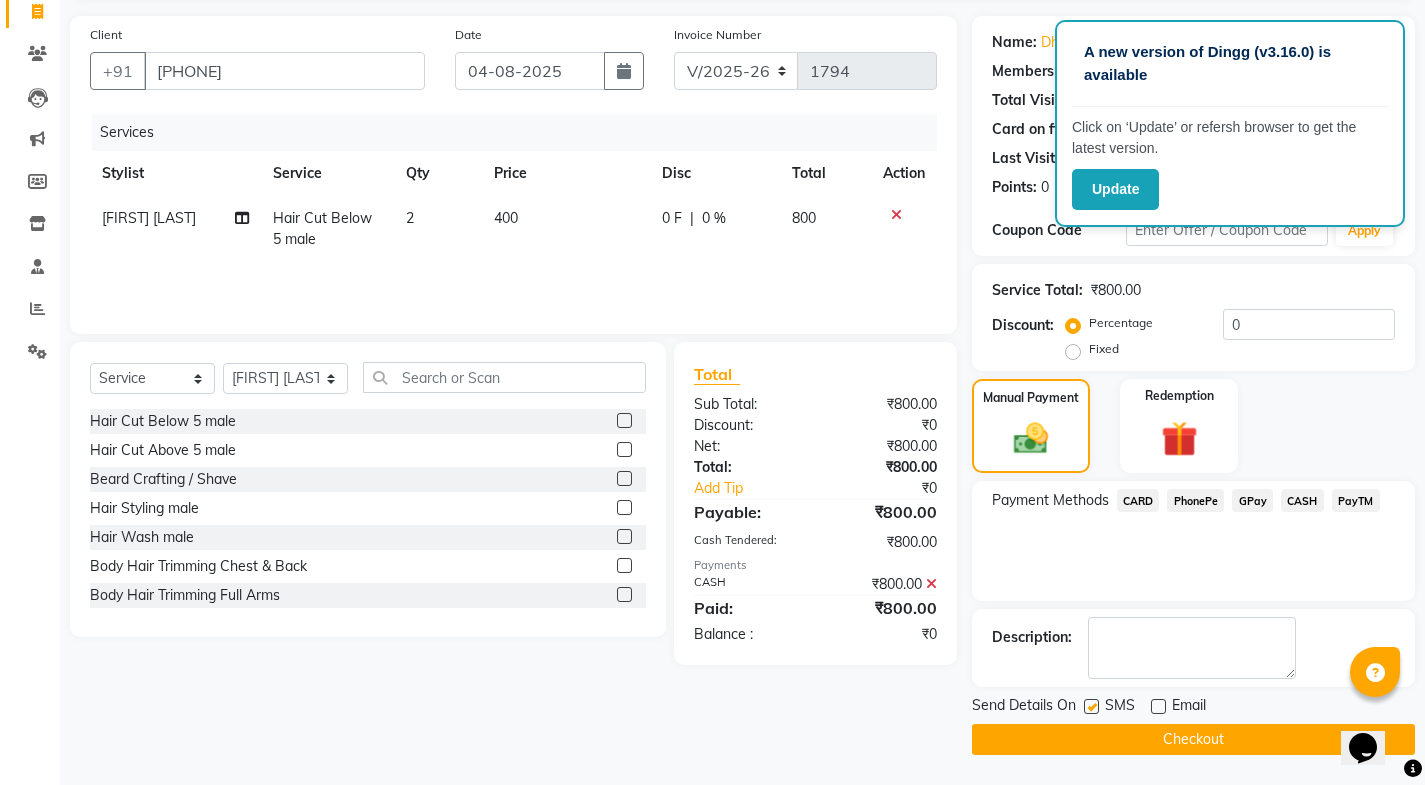 click 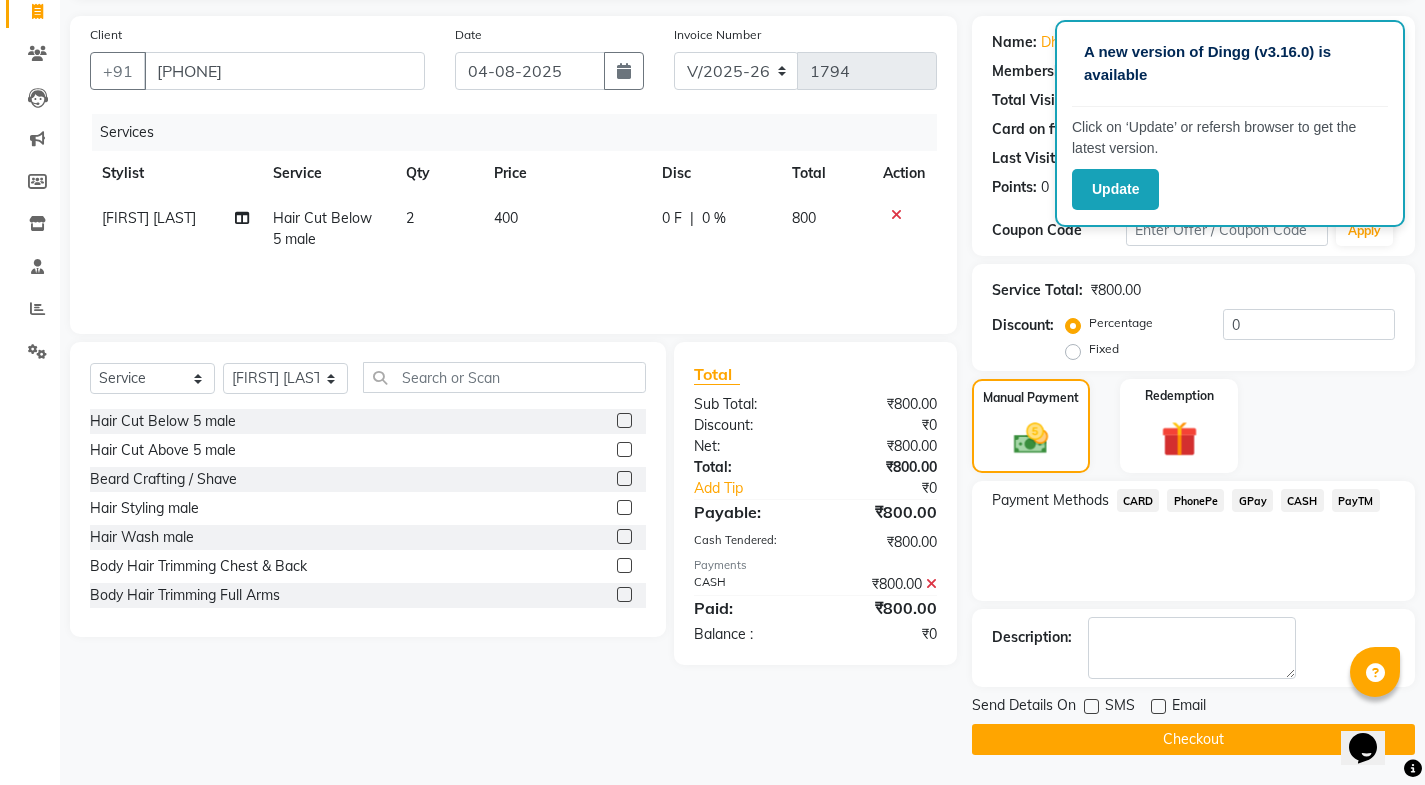 click on "Checkout" 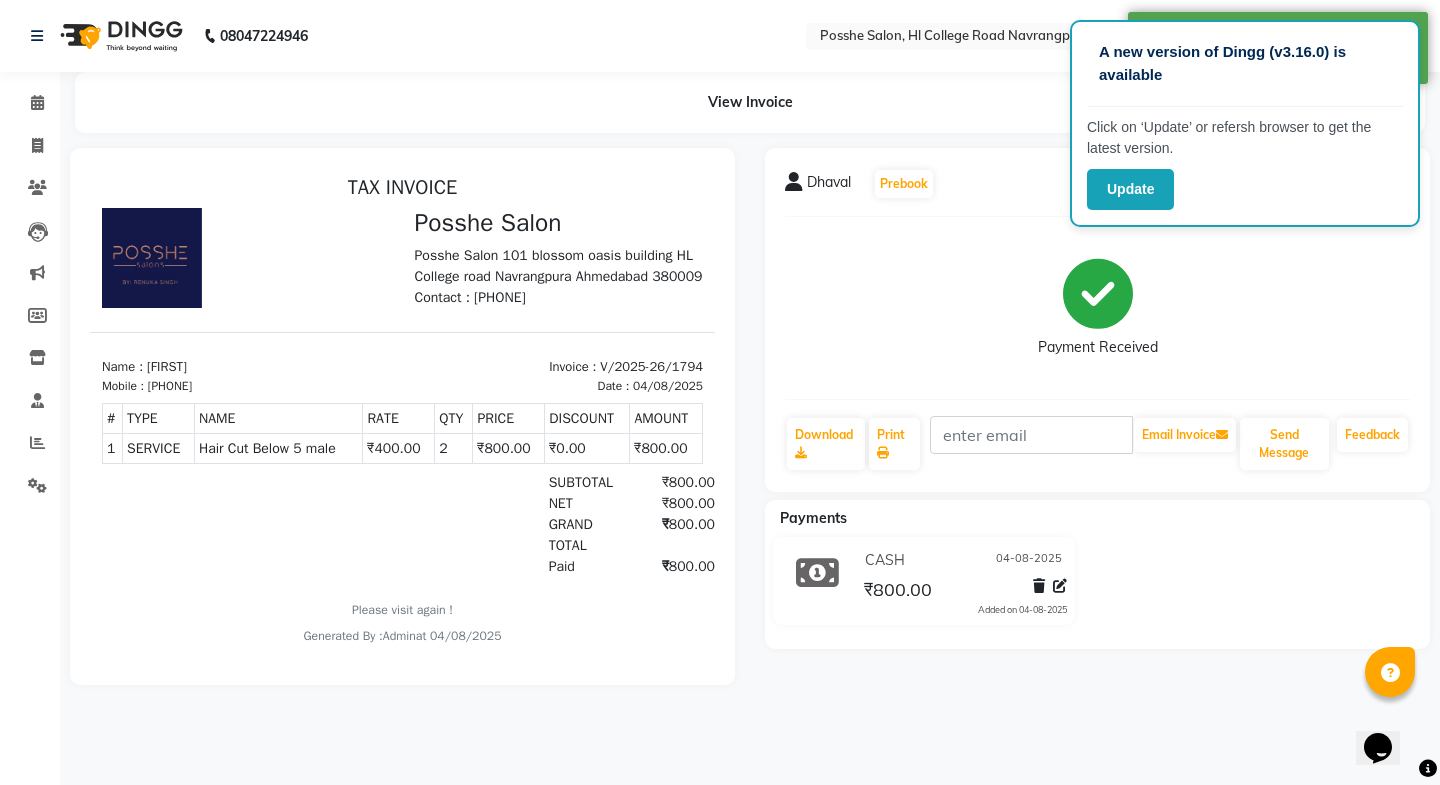 scroll, scrollTop: 0, scrollLeft: 0, axis: both 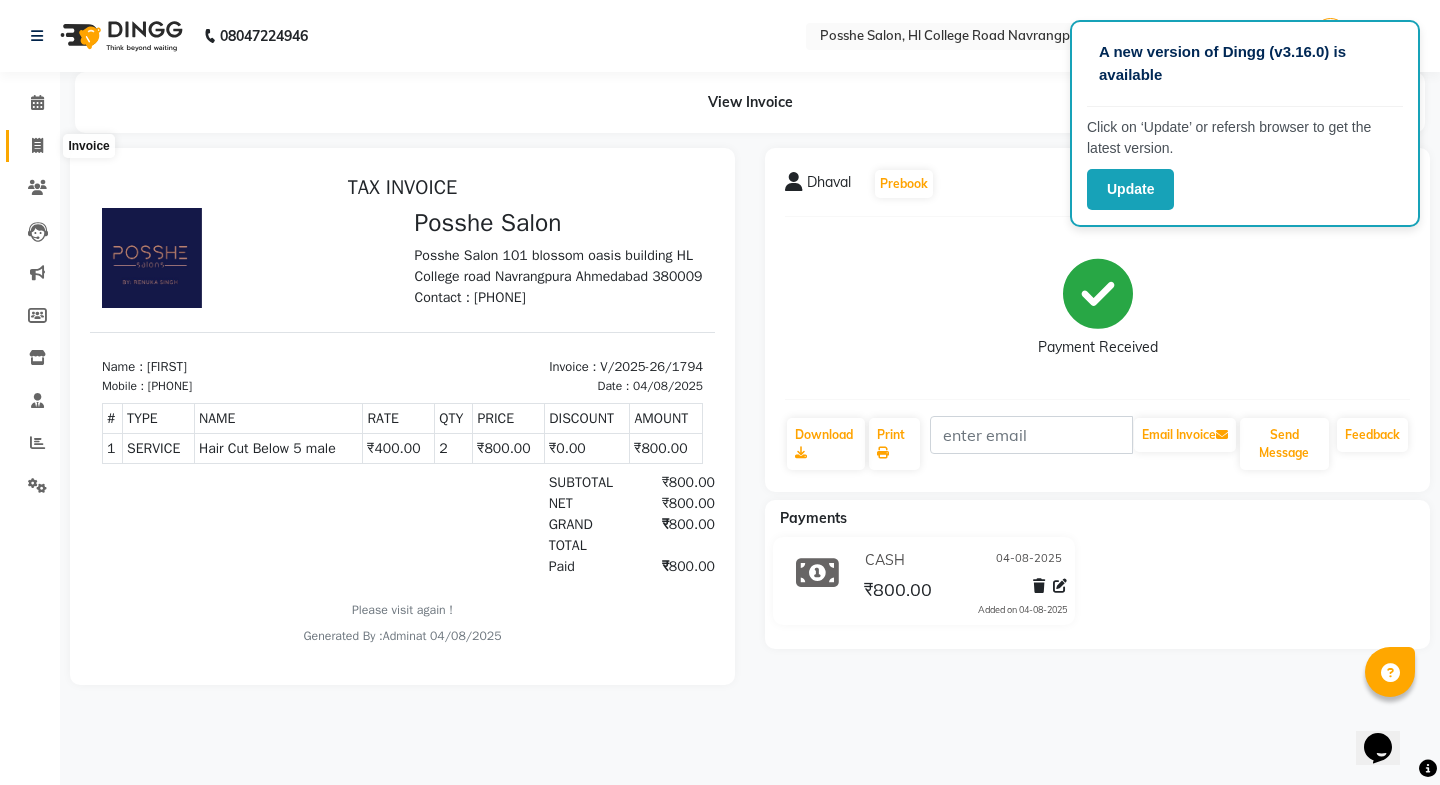 click 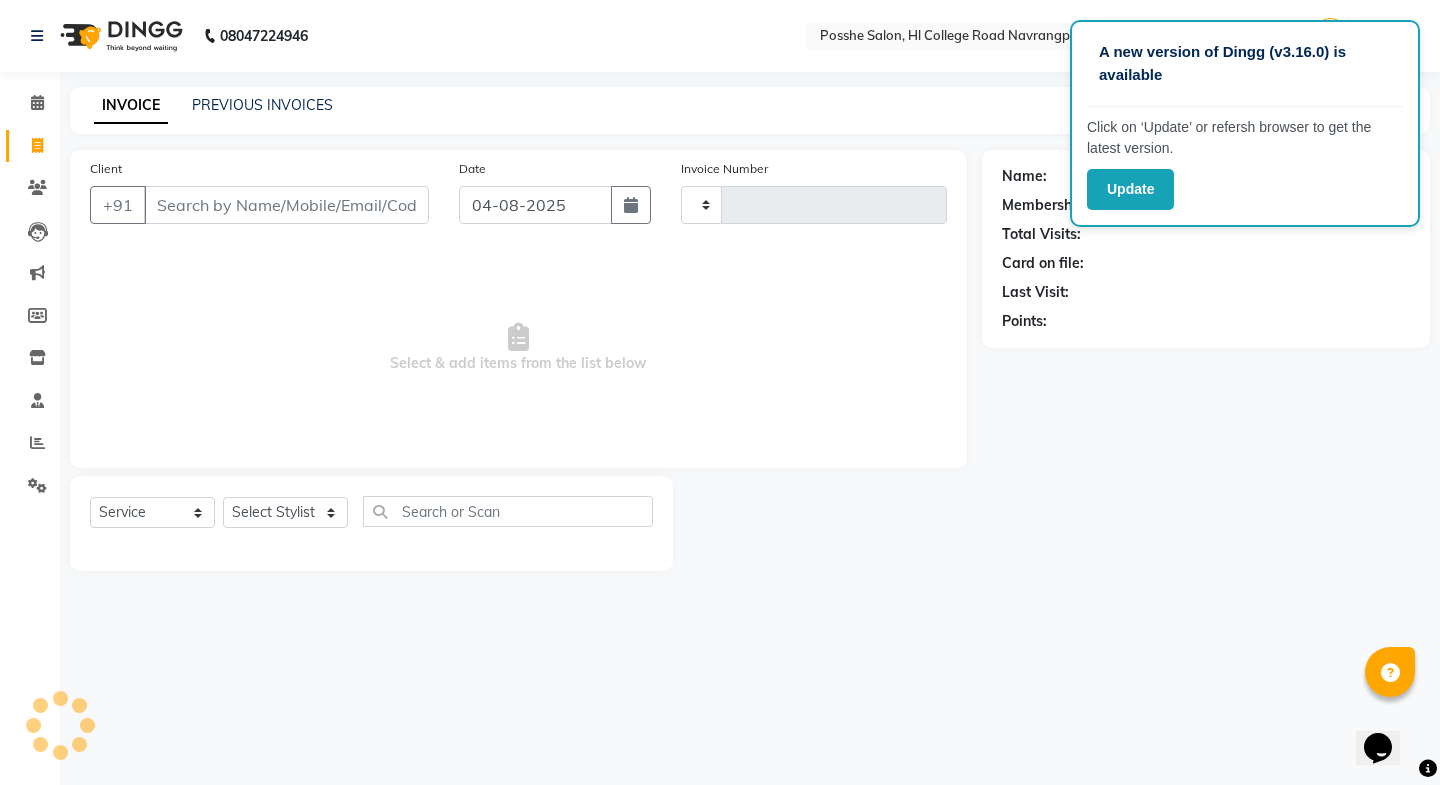 type on "1795" 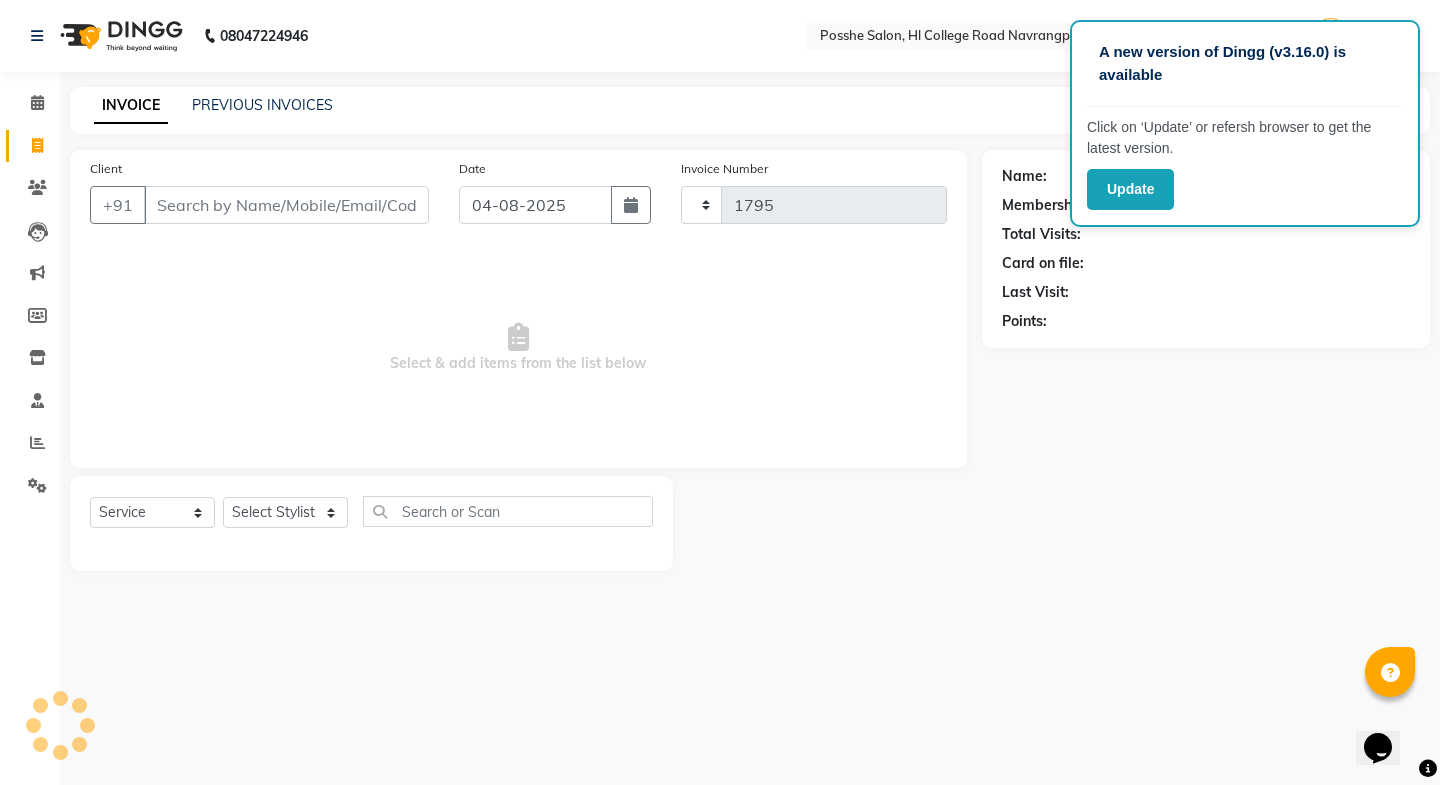 select on "6052" 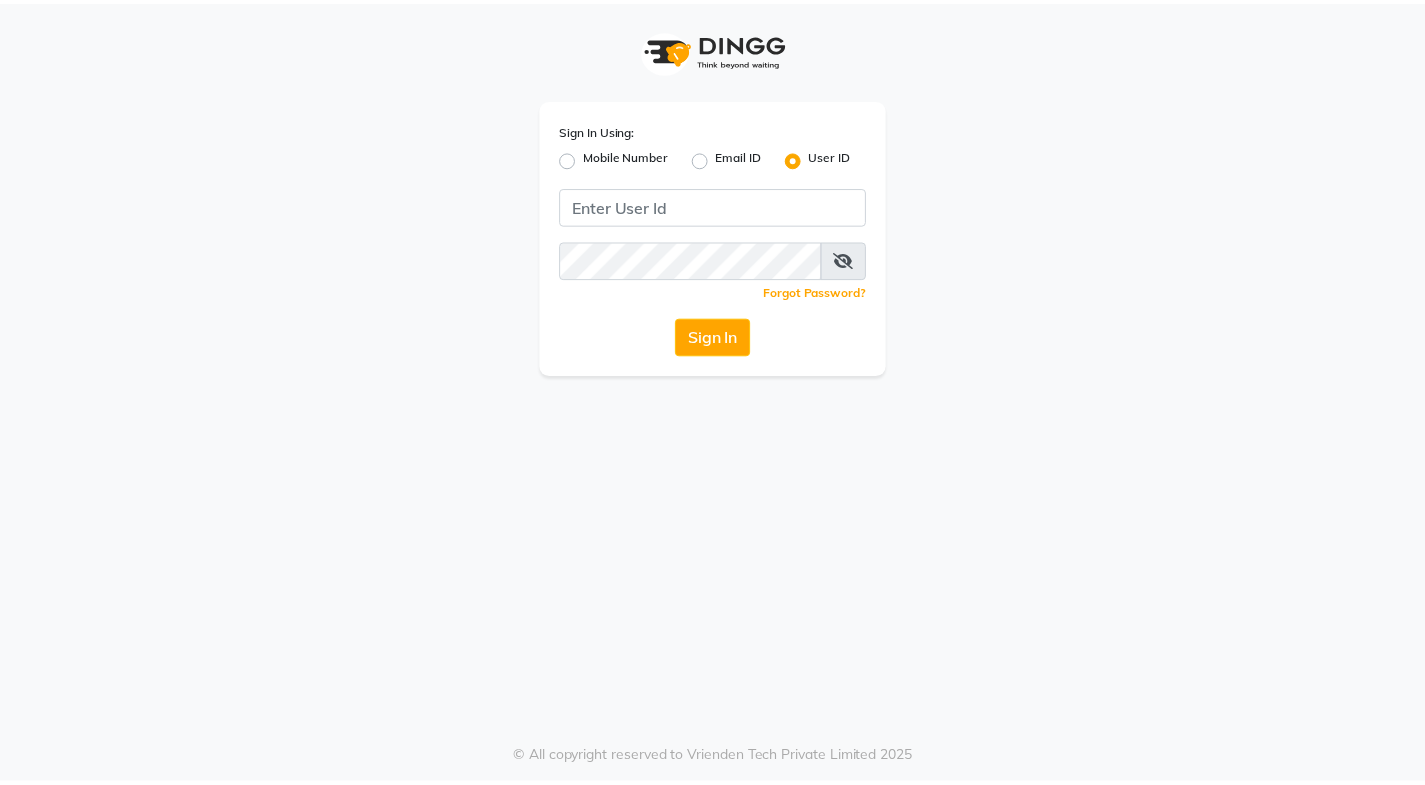 scroll, scrollTop: 0, scrollLeft: 0, axis: both 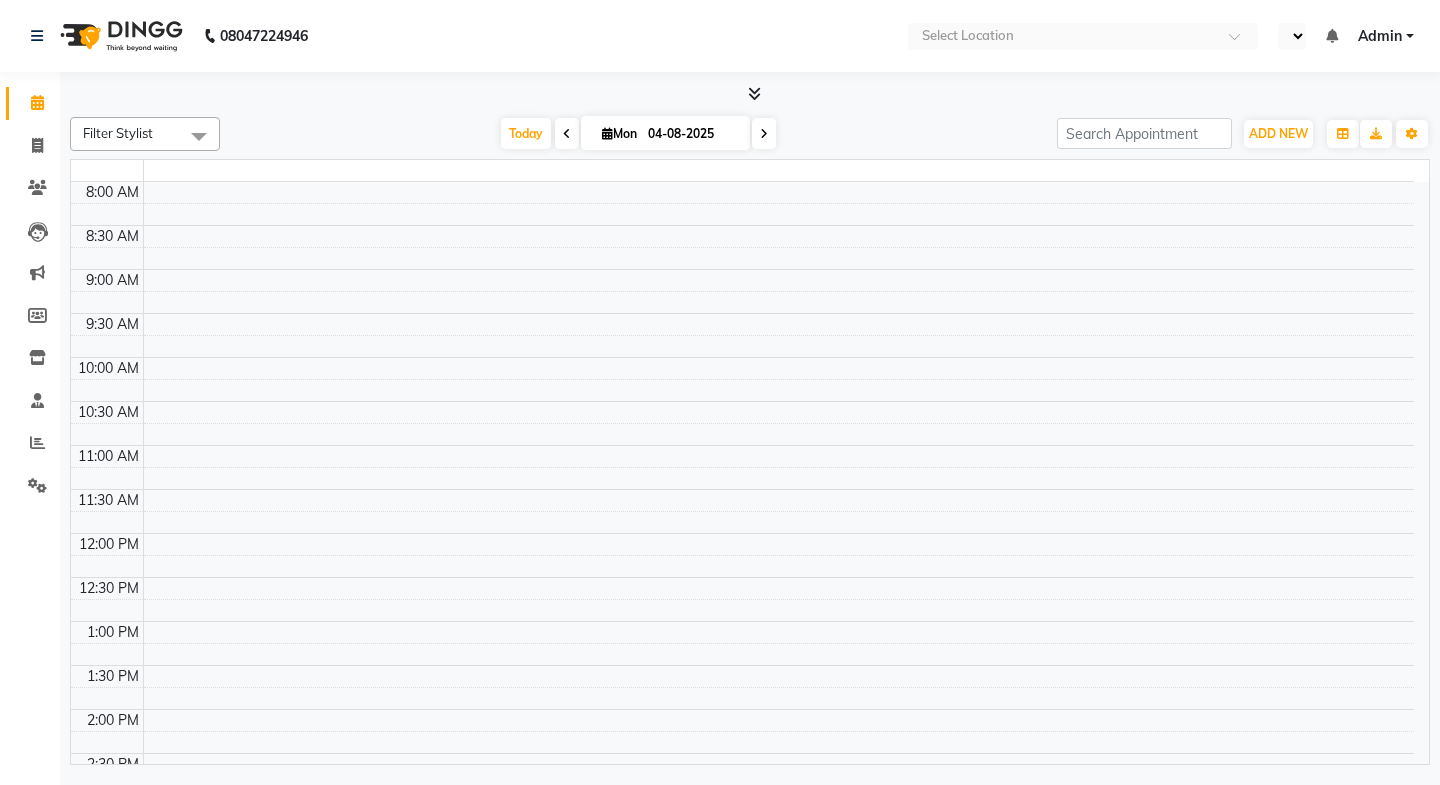 select on "en" 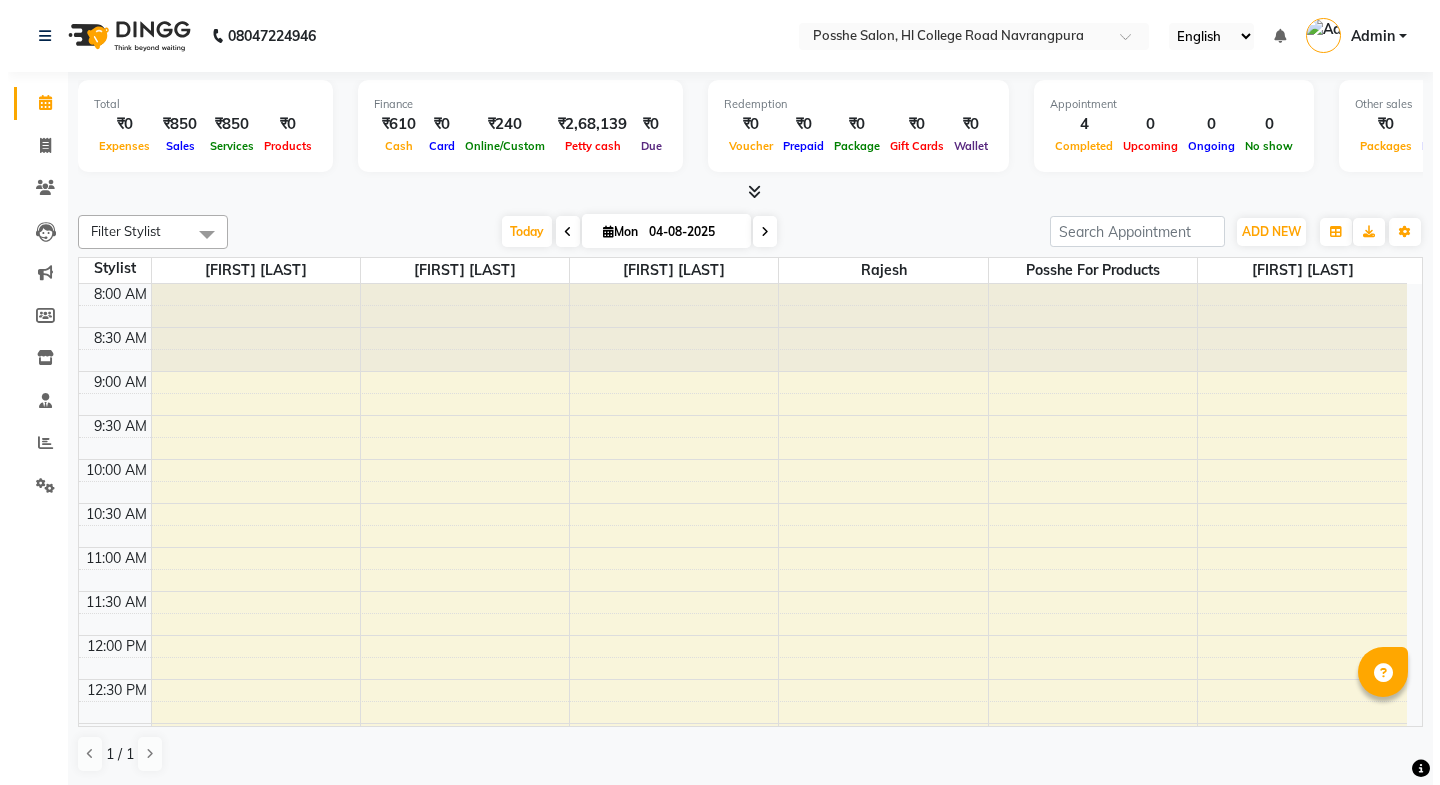 scroll, scrollTop: 0, scrollLeft: 0, axis: both 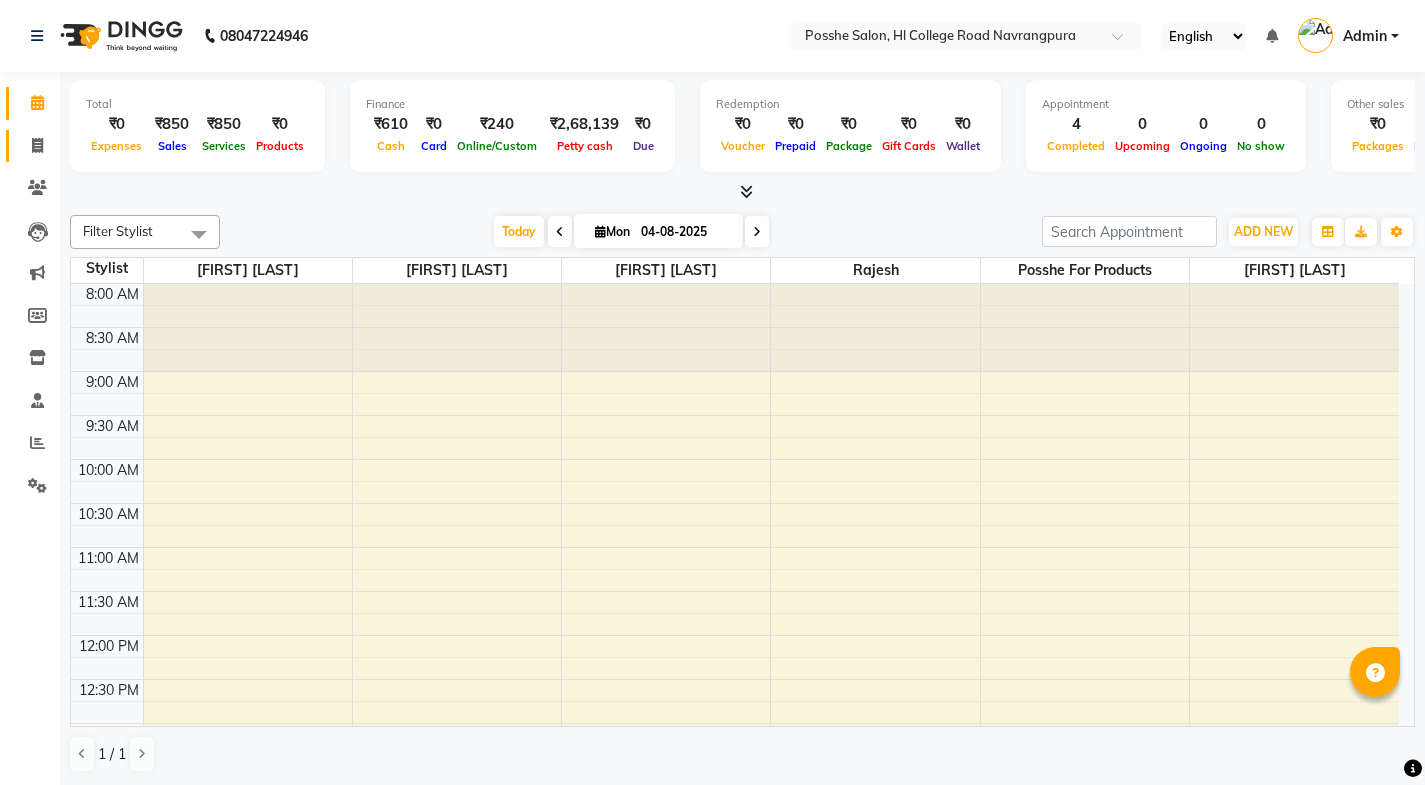 click on "Invoice" 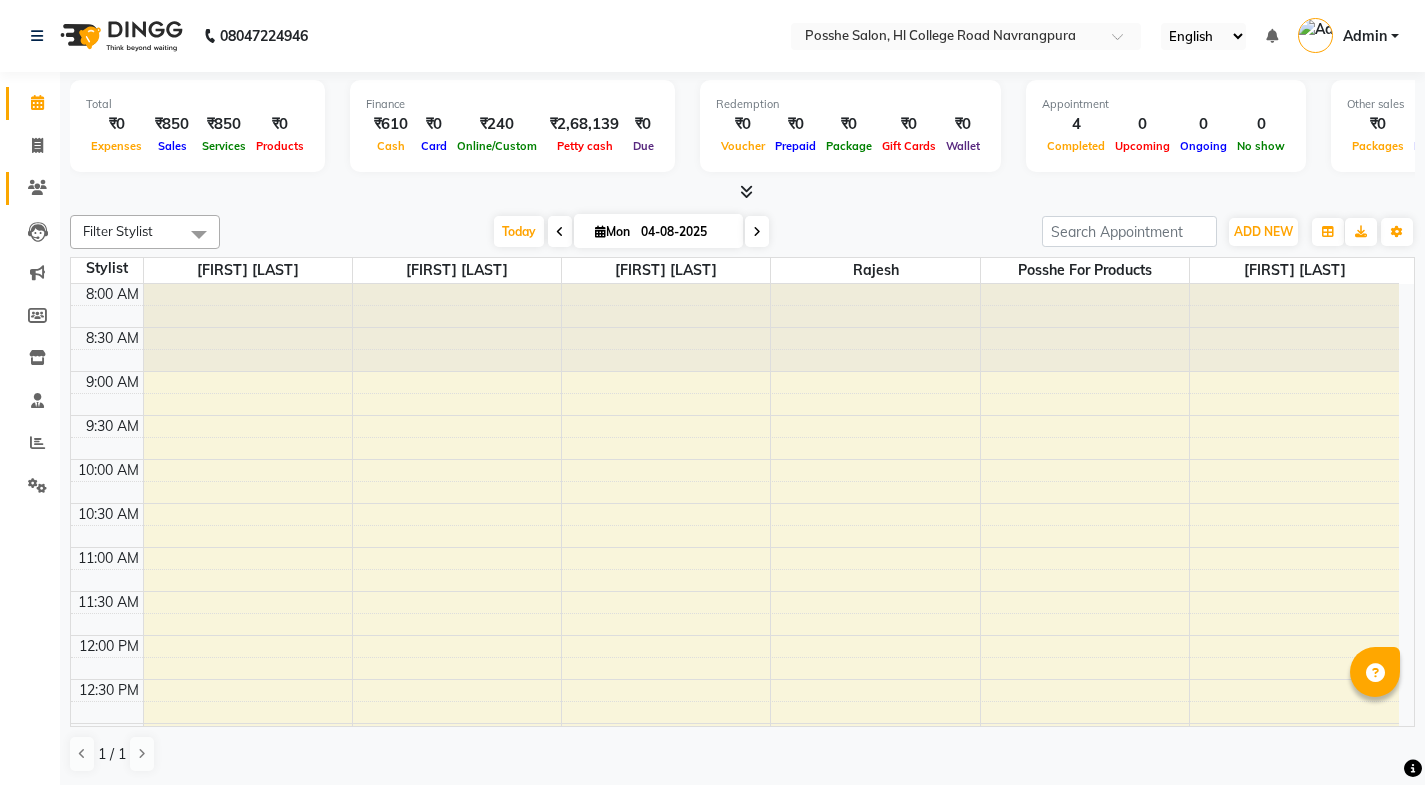 select on "6052" 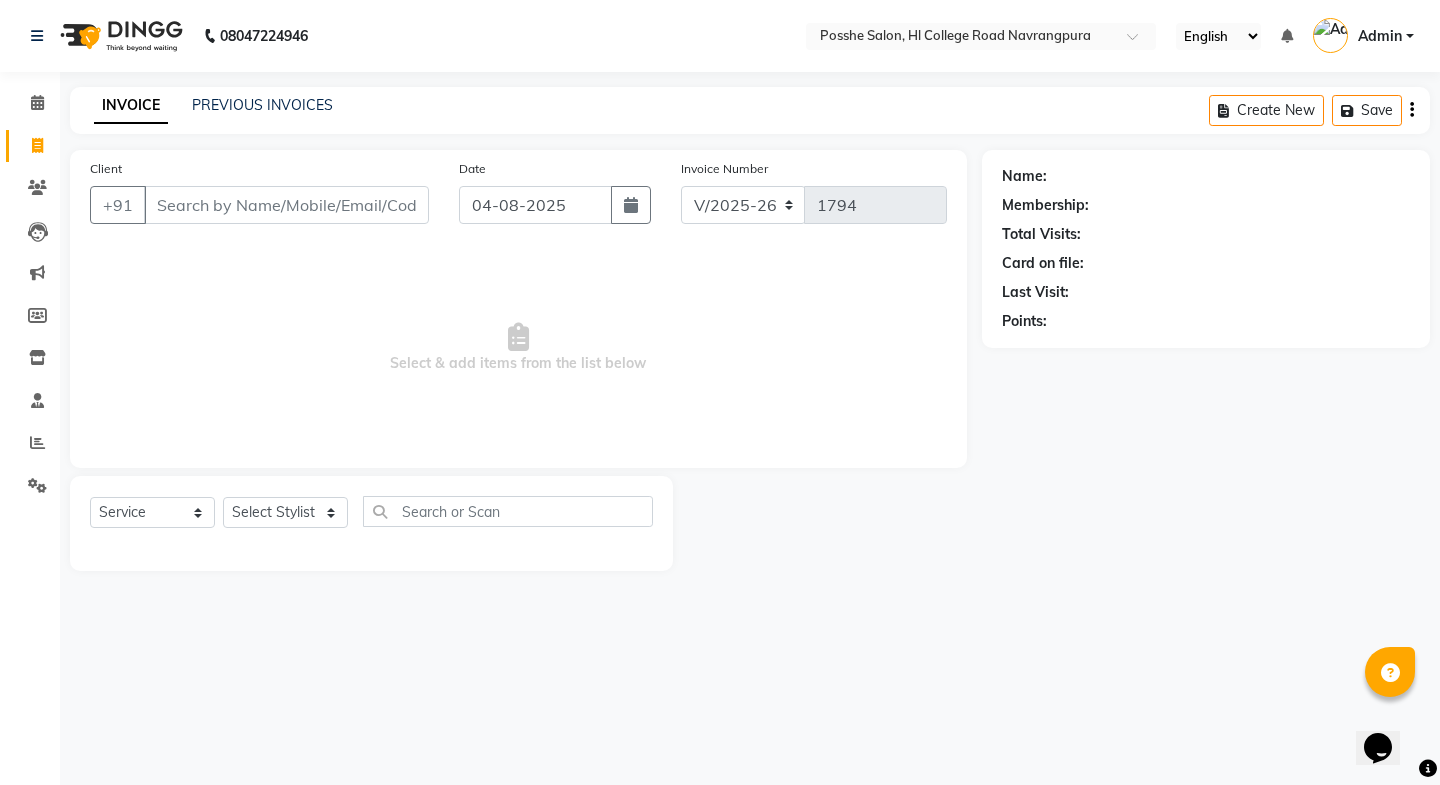 scroll, scrollTop: 0, scrollLeft: 0, axis: both 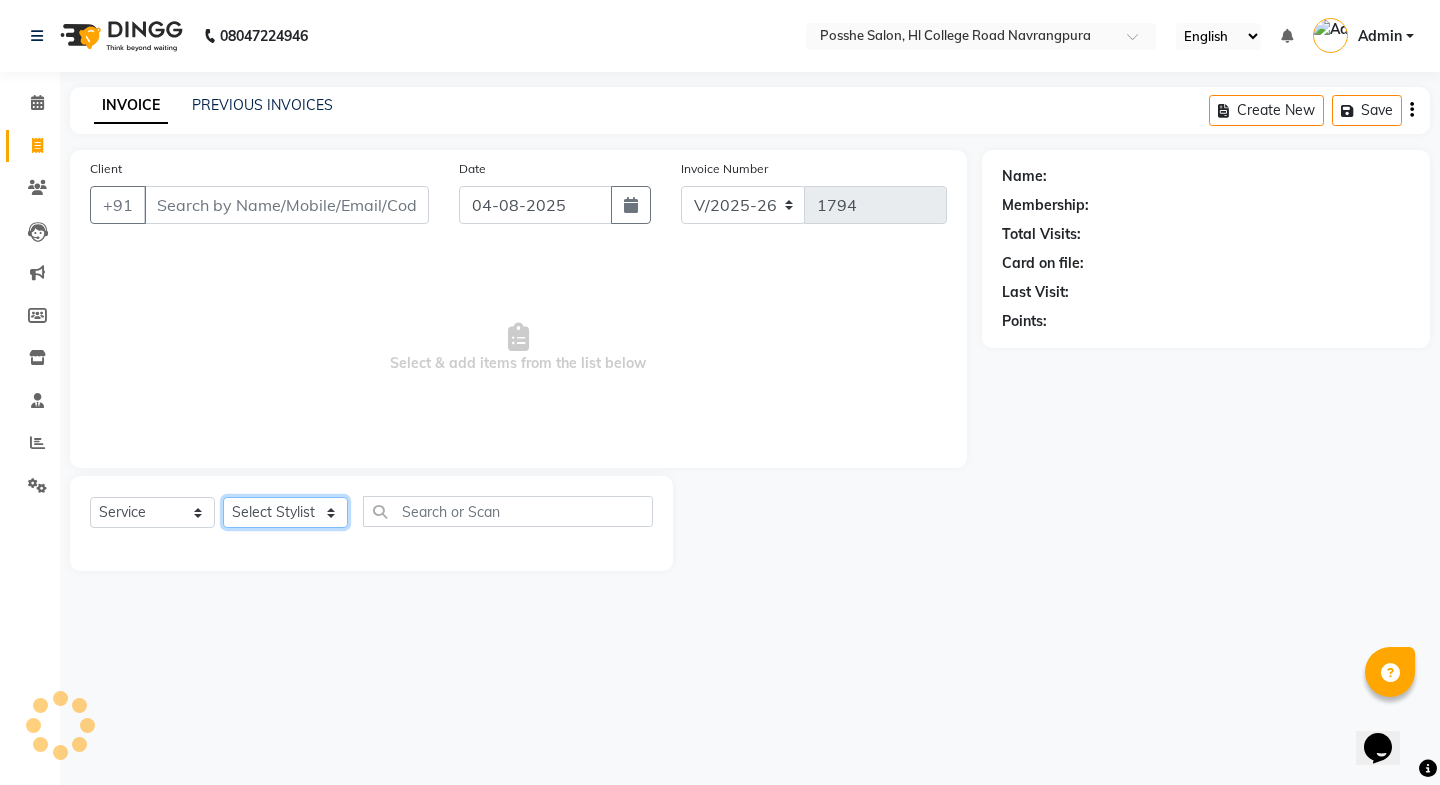 click on "Select Stylist Faheem Salmani Kajal Mali Kamal Chand Posshe for products Rajesh Sonu Verma" 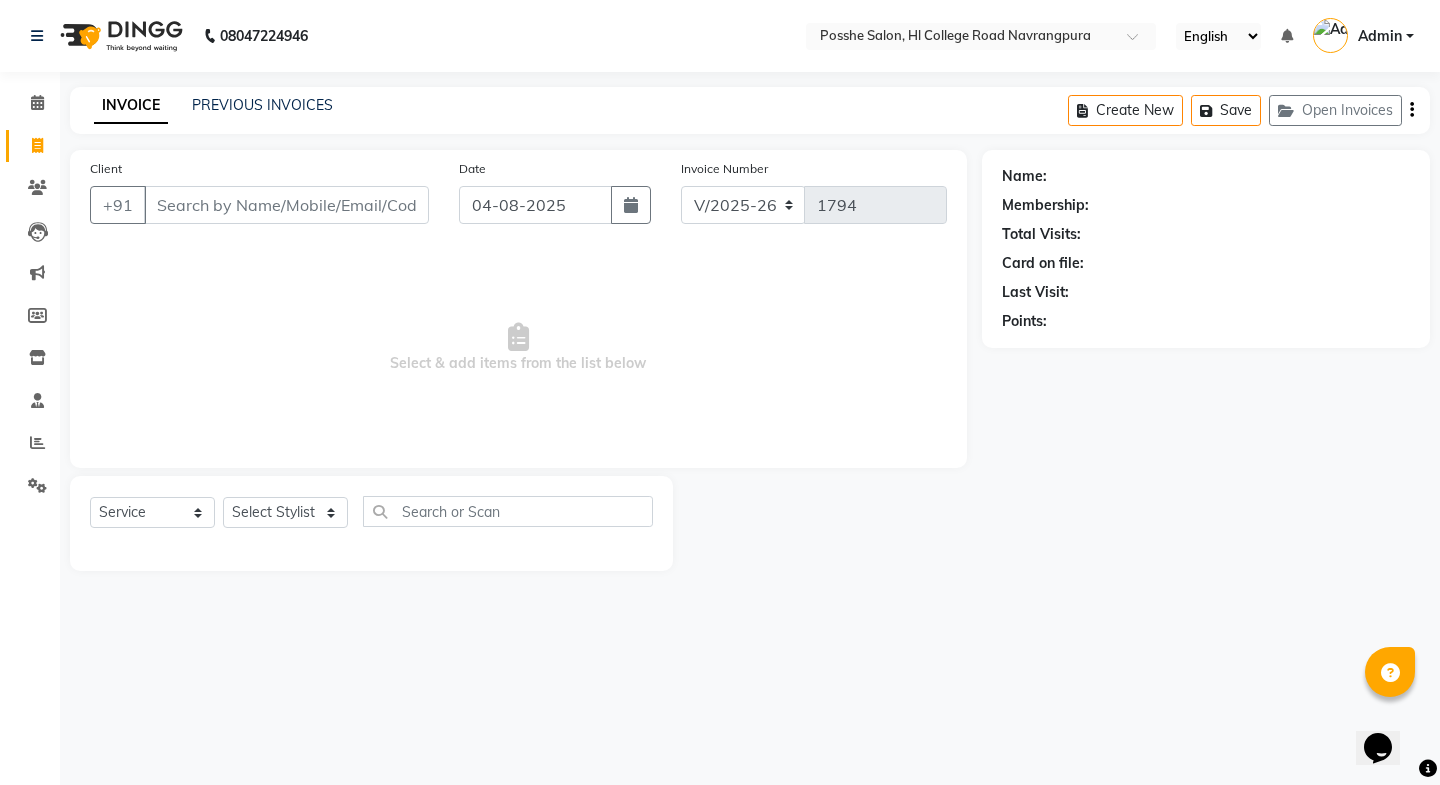 drag, startPoint x: 238, startPoint y: 424, endPoint x: 254, endPoint y: 283, distance: 141.90489 